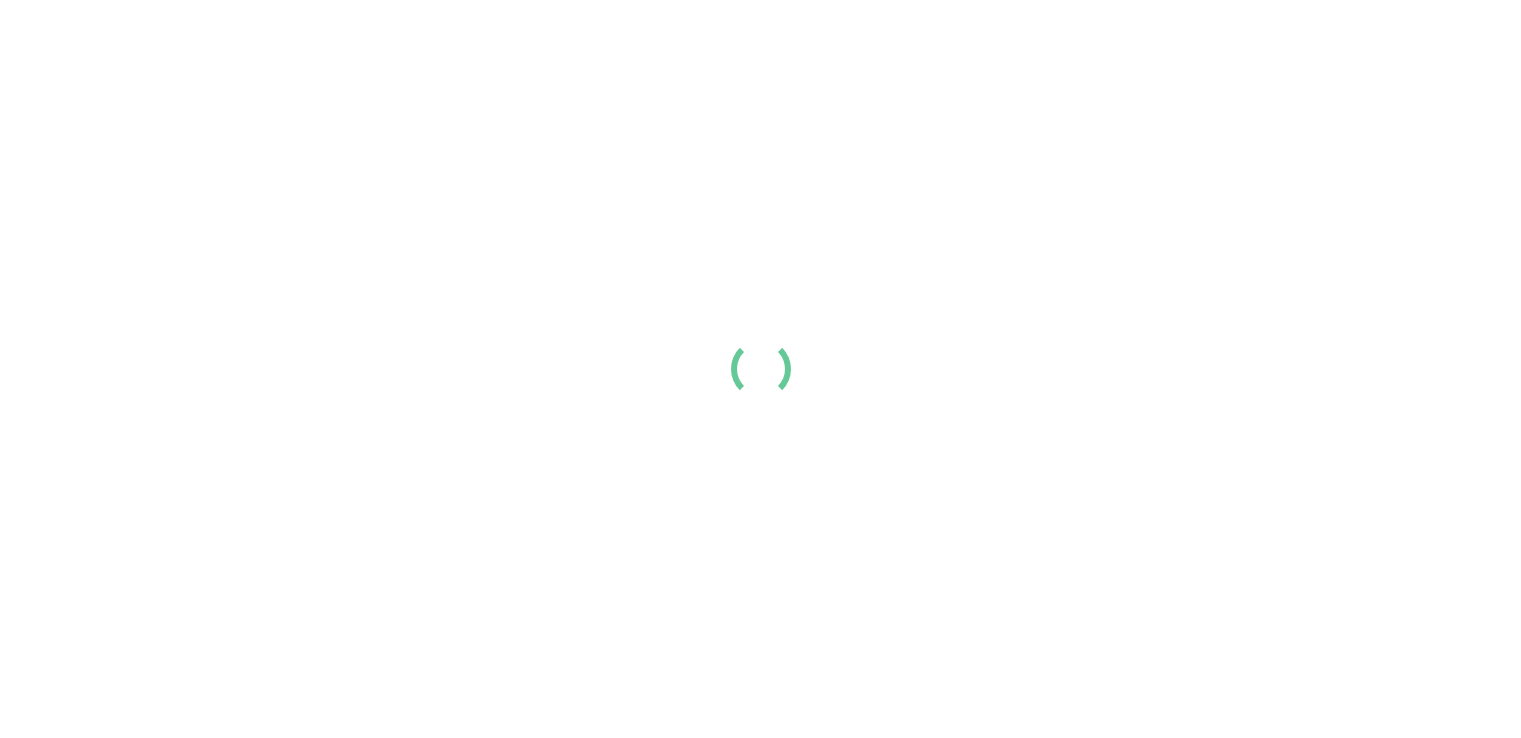 scroll, scrollTop: 0, scrollLeft: 0, axis: both 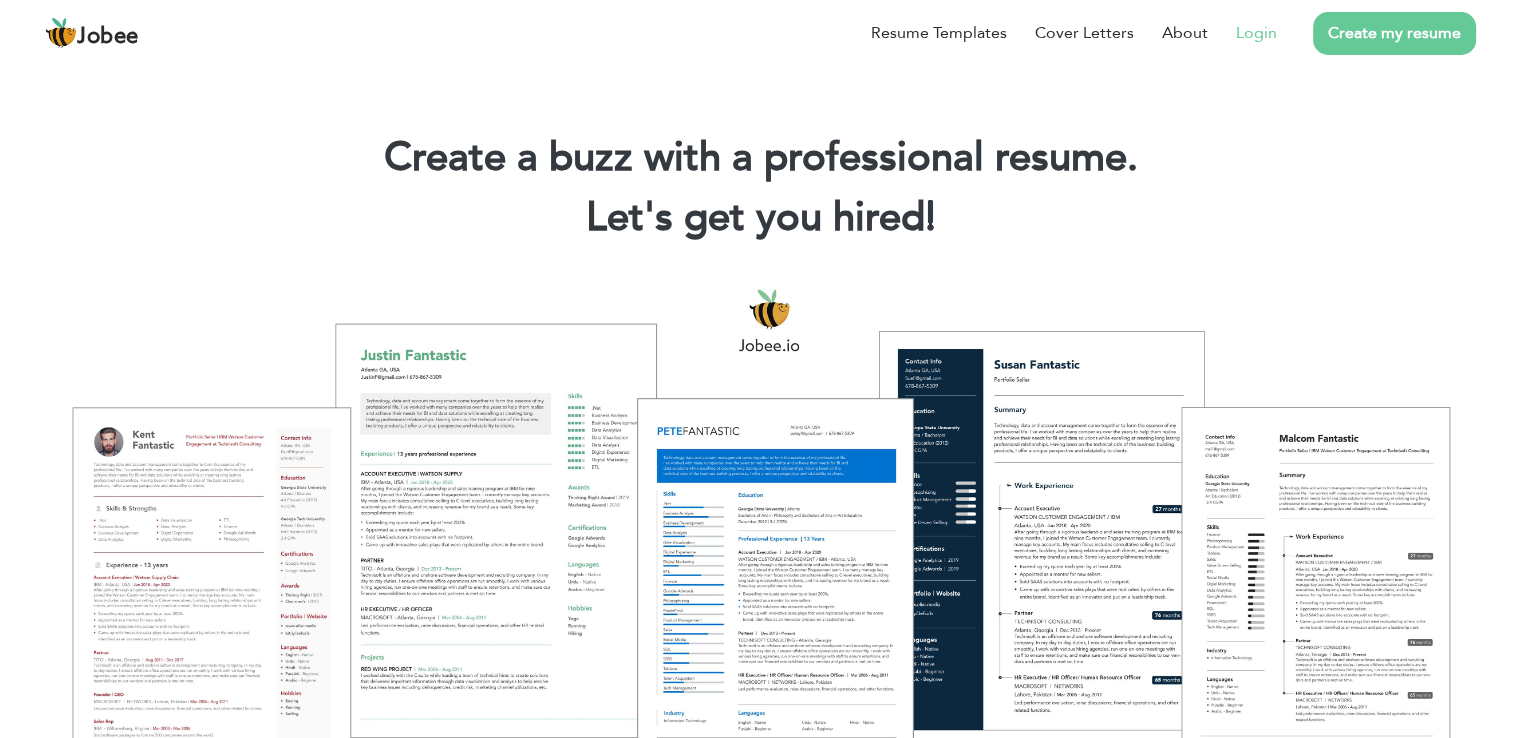 click on "Login" at bounding box center [1256, 33] 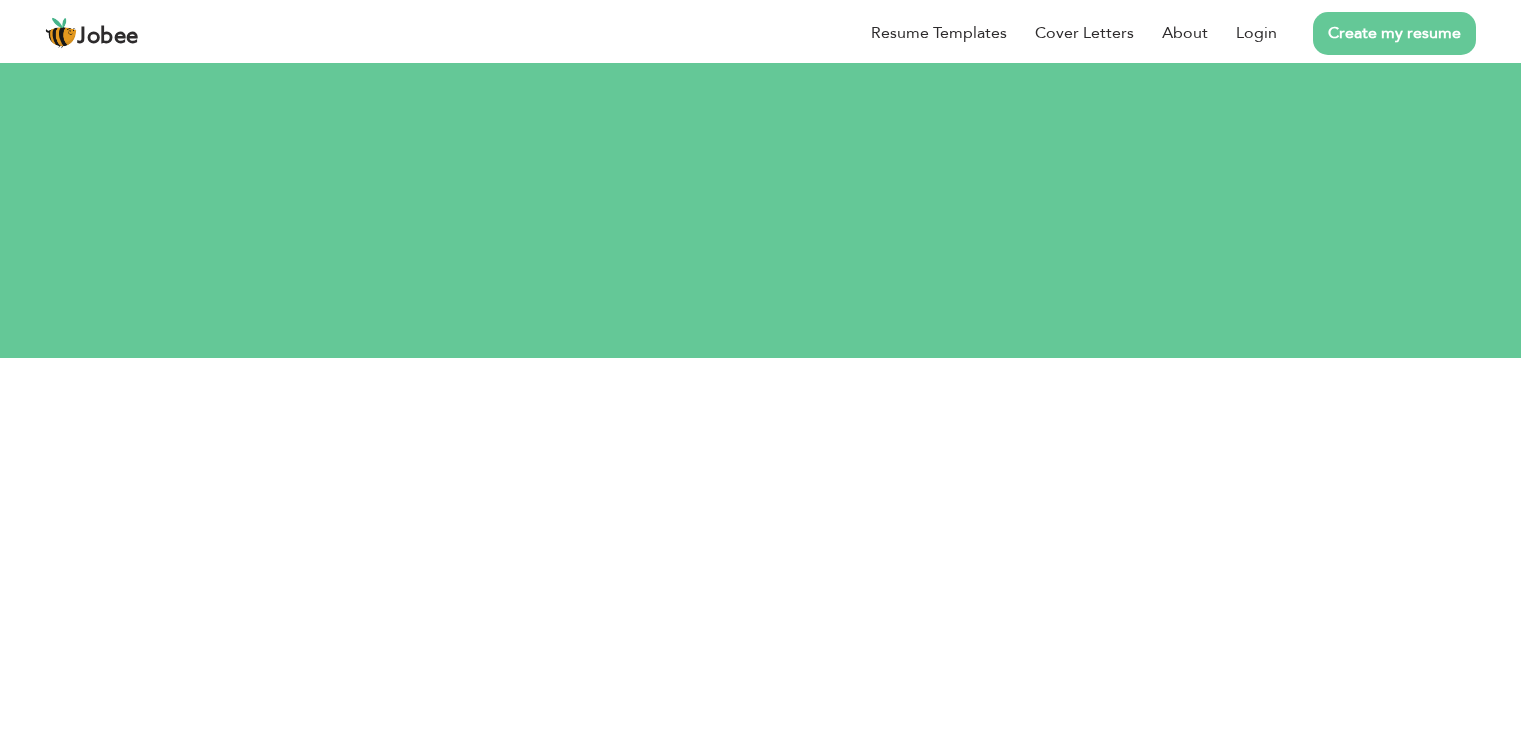scroll, scrollTop: 0, scrollLeft: 0, axis: both 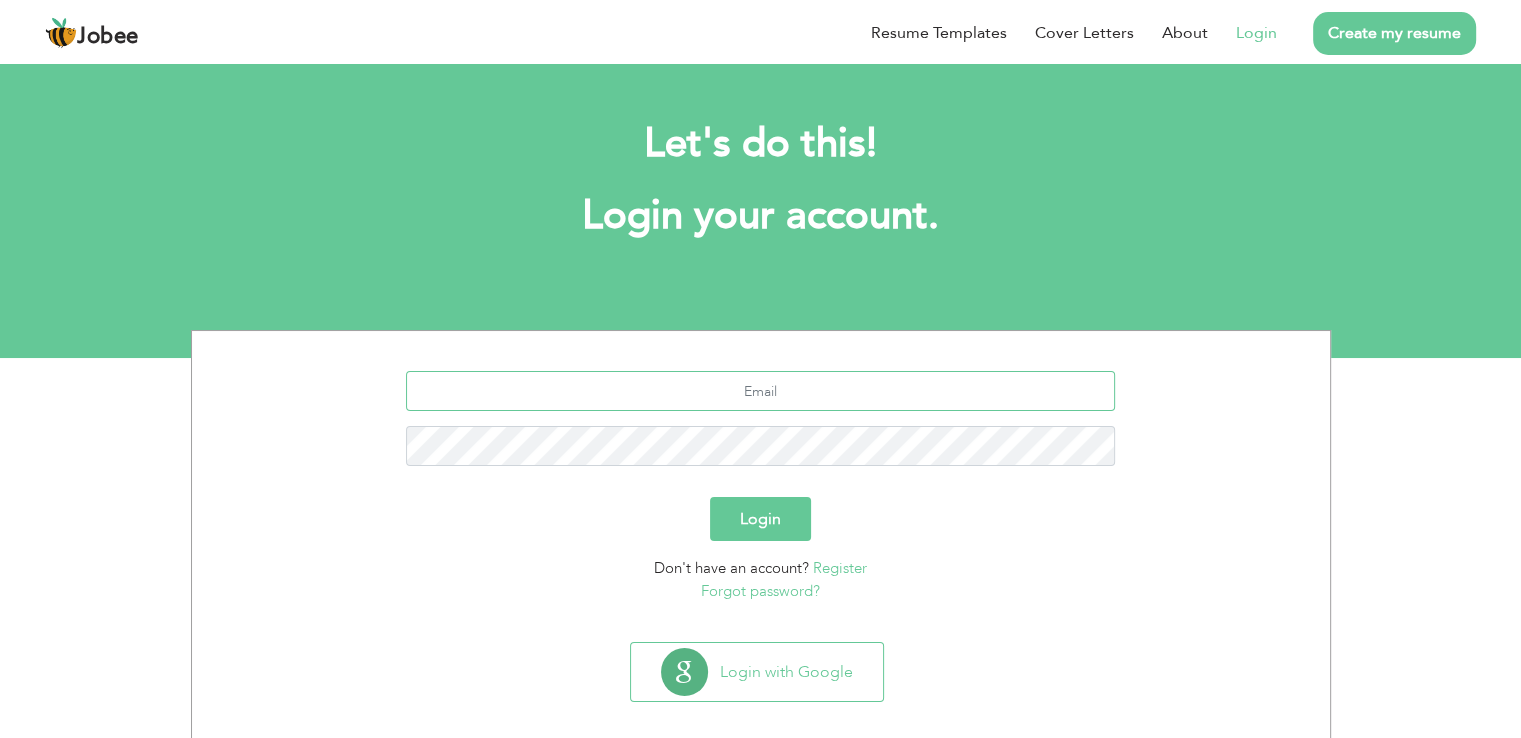 click at bounding box center (760, 391) 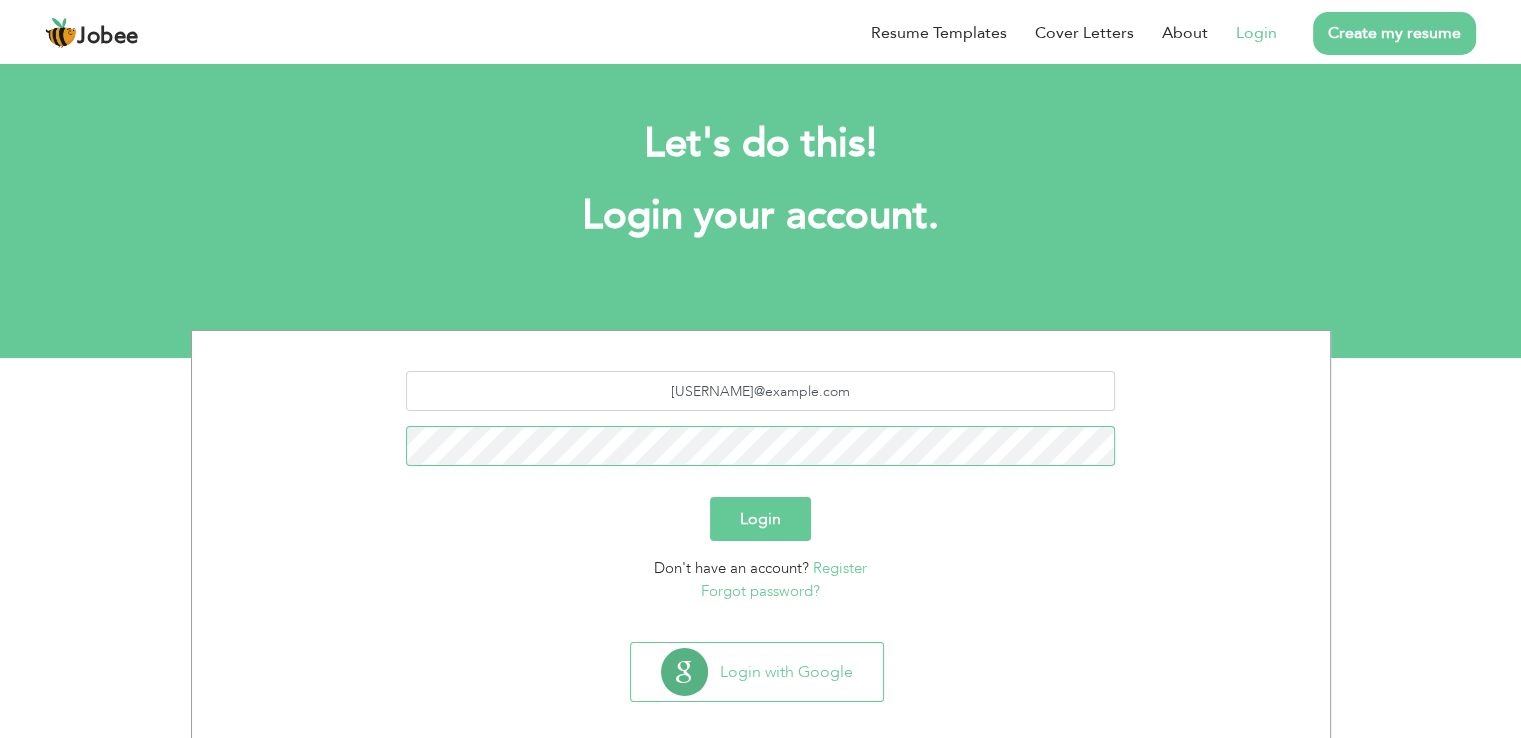 click on "Login" at bounding box center (760, 519) 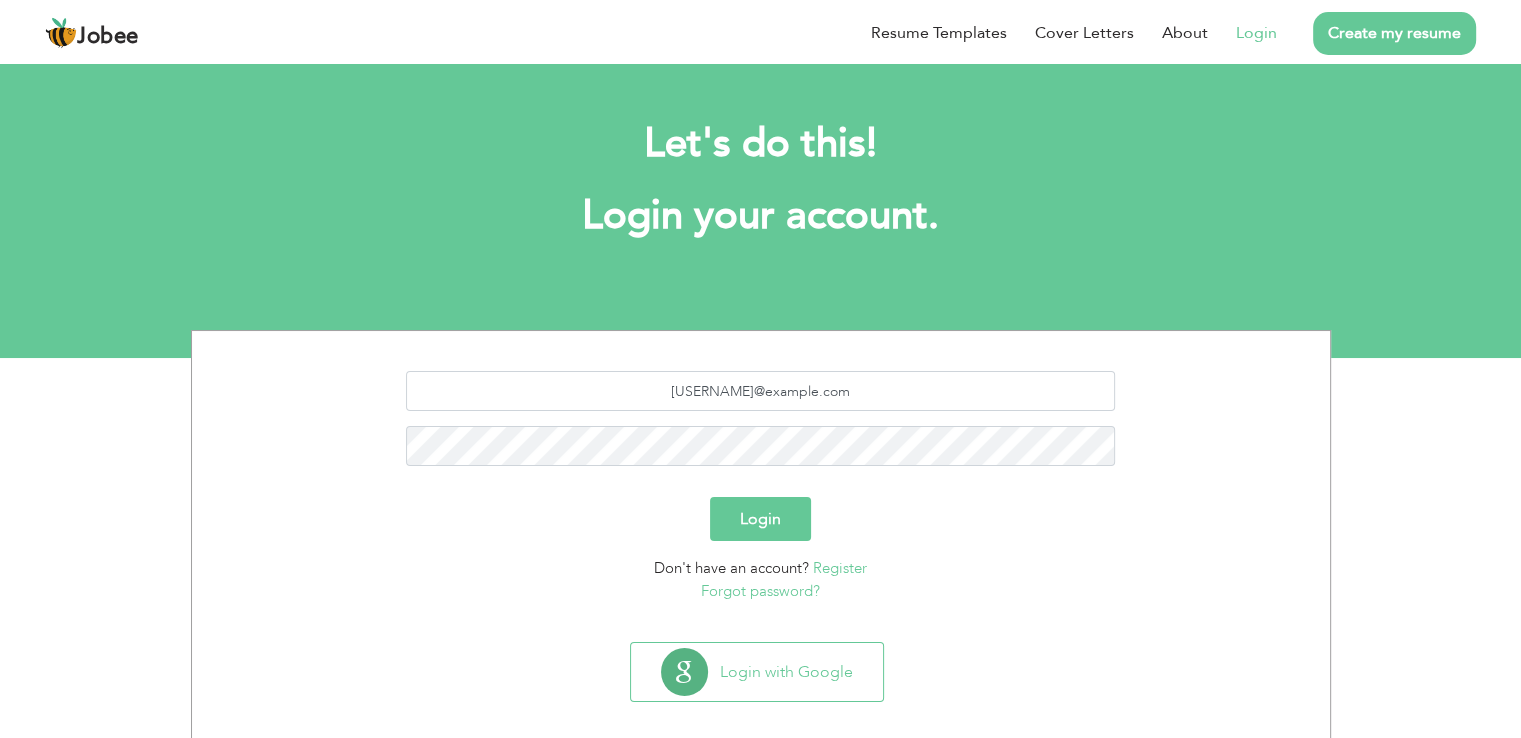 click on "Login" at bounding box center [760, 519] 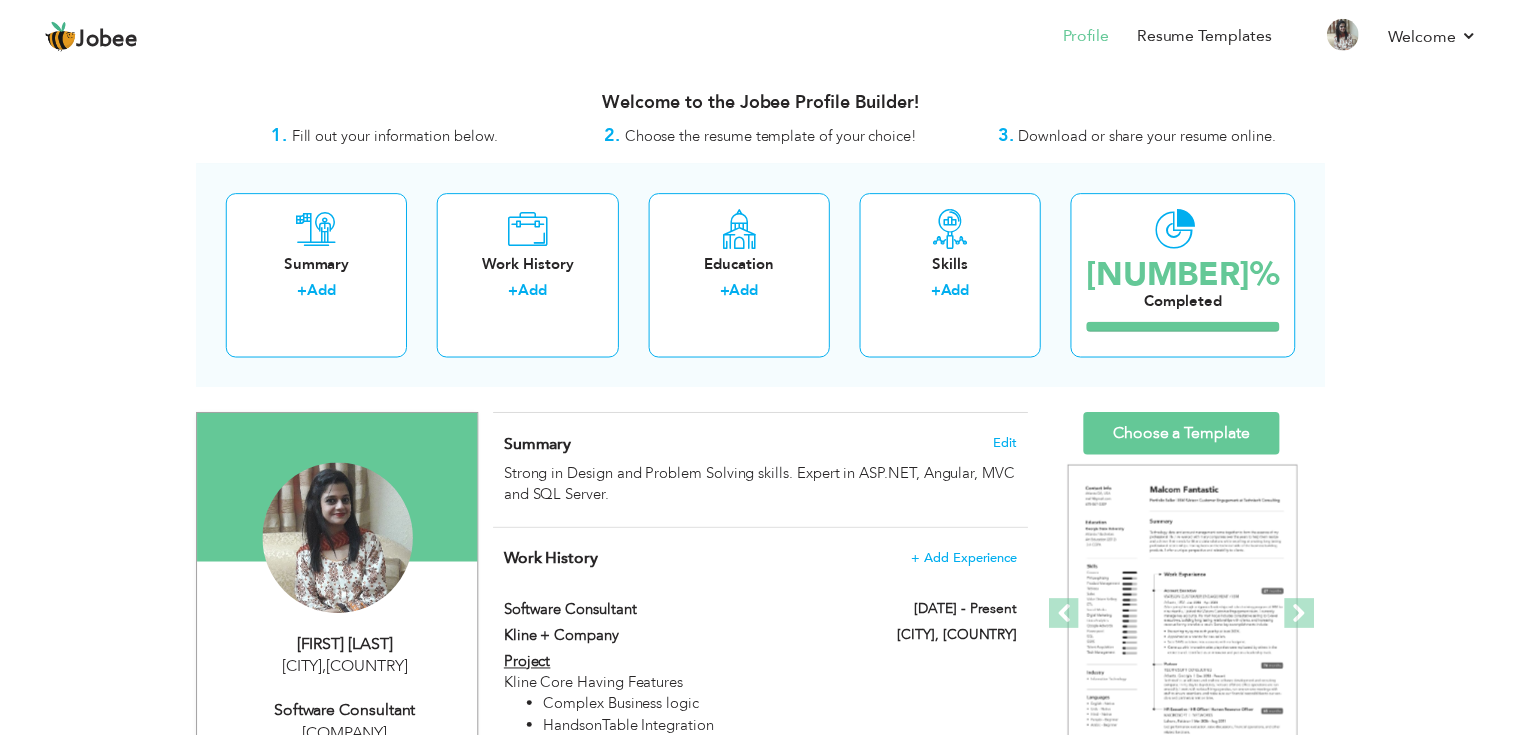 scroll, scrollTop: 0, scrollLeft: 0, axis: both 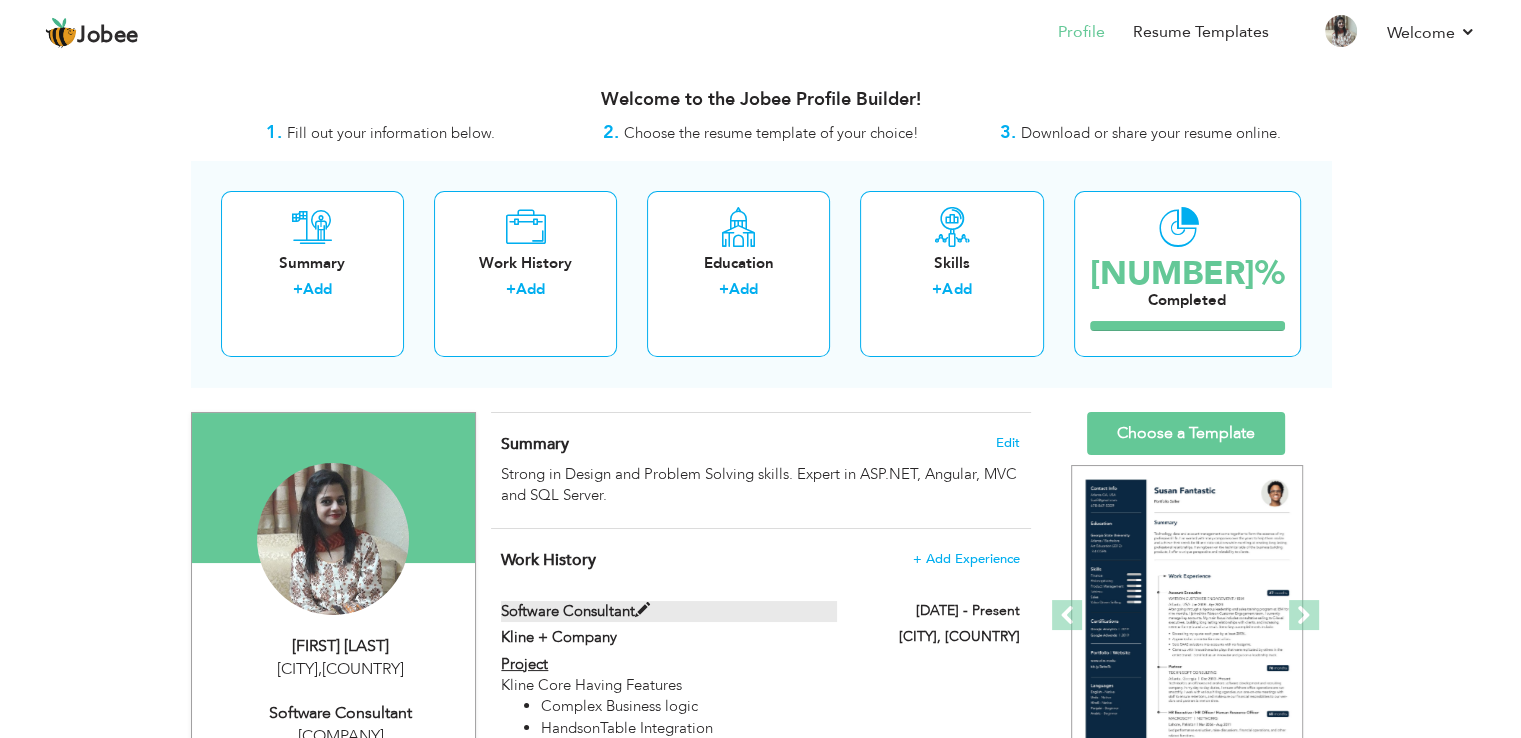 click on "Software Consultant" at bounding box center [669, 611] 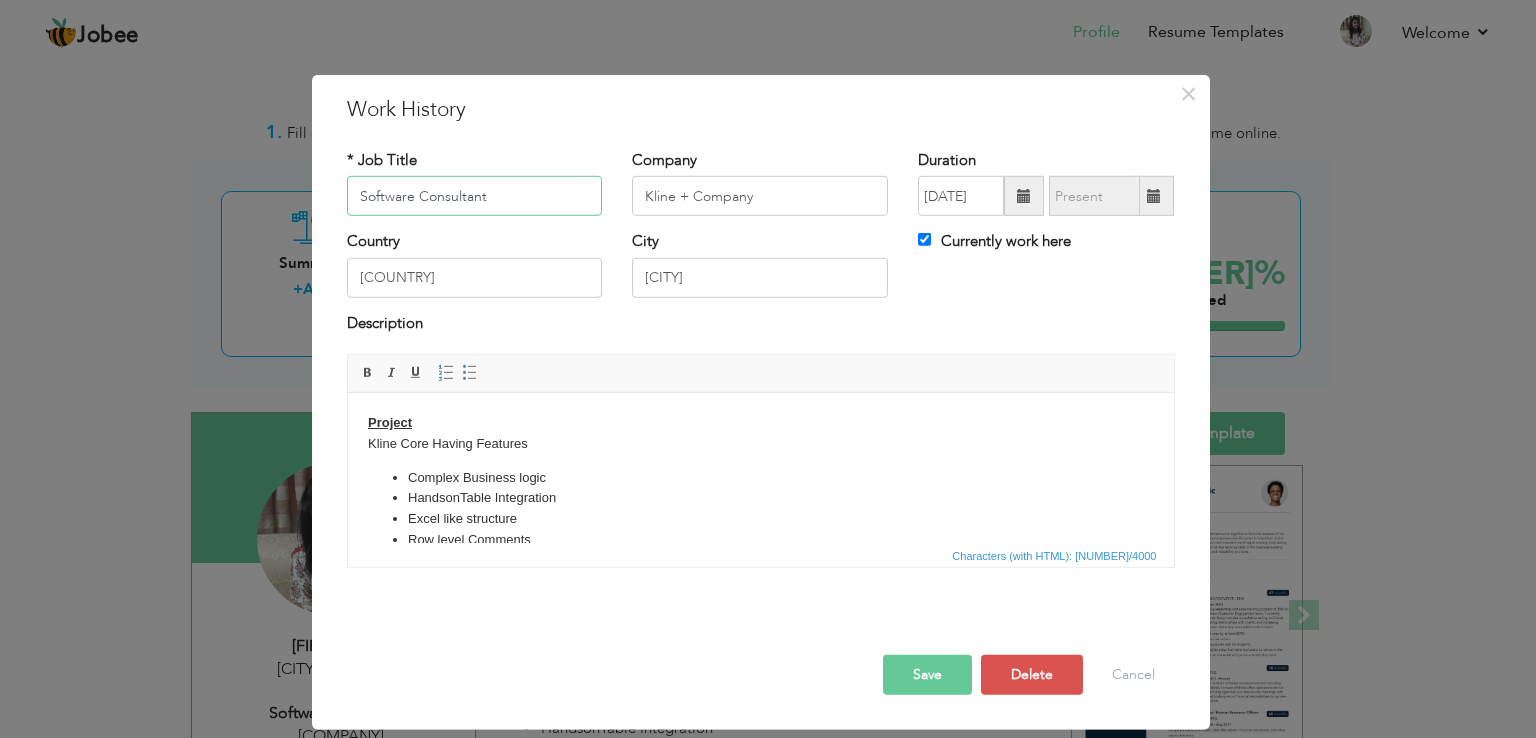 click on "Software Consultant" at bounding box center (475, 196) 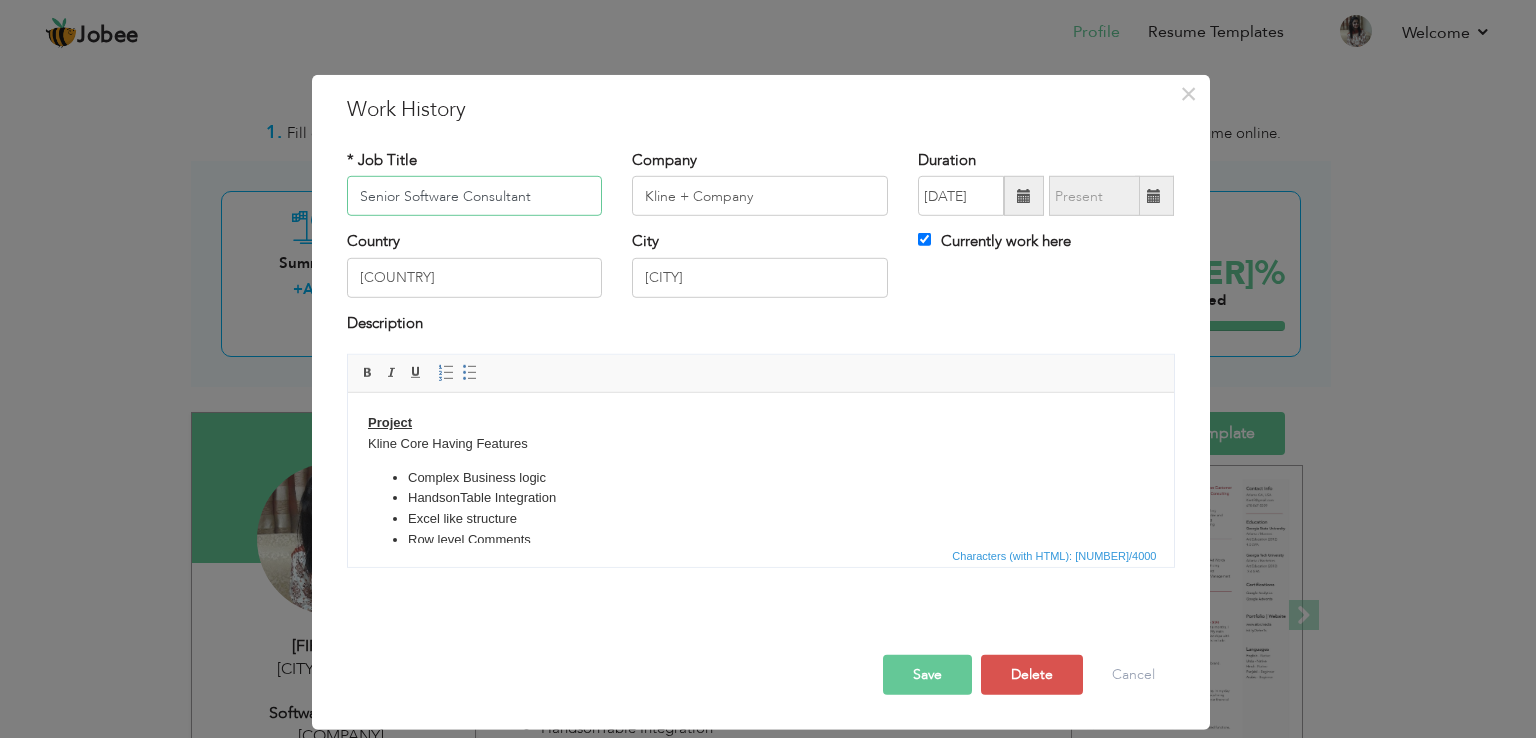 click on "Senior Software Consultant" at bounding box center [475, 196] 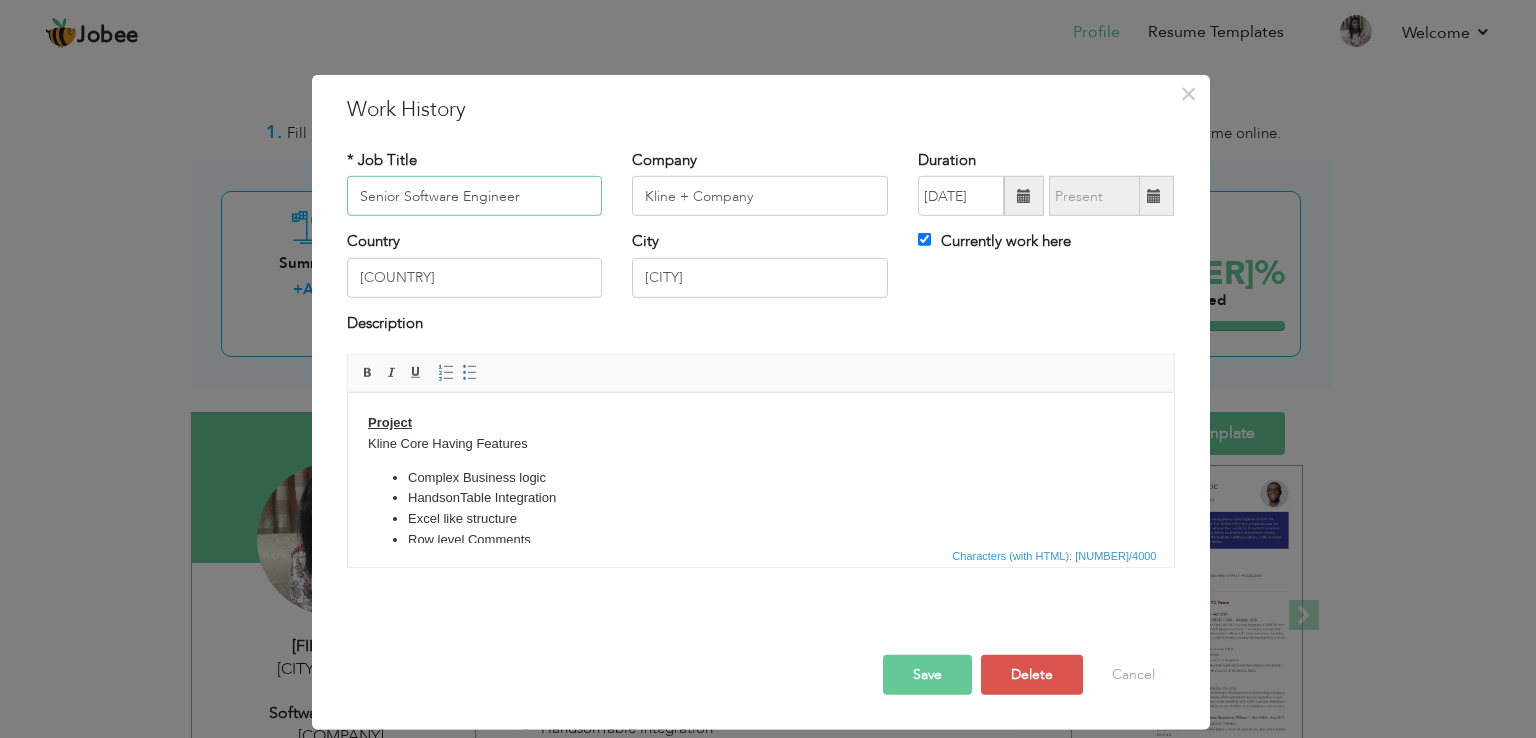 type on "Senior Software Engineer" 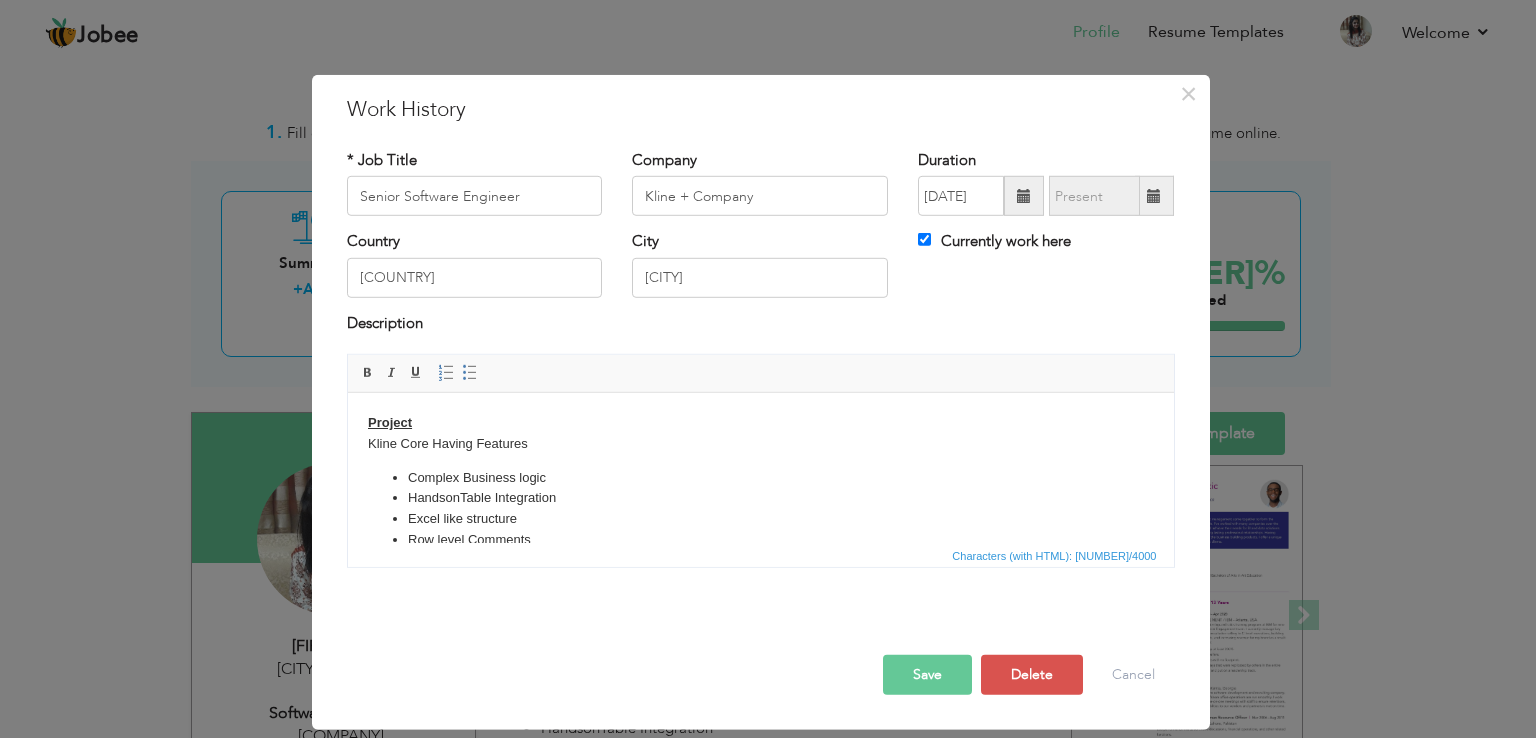 click on "Save" at bounding box center [927, 675] 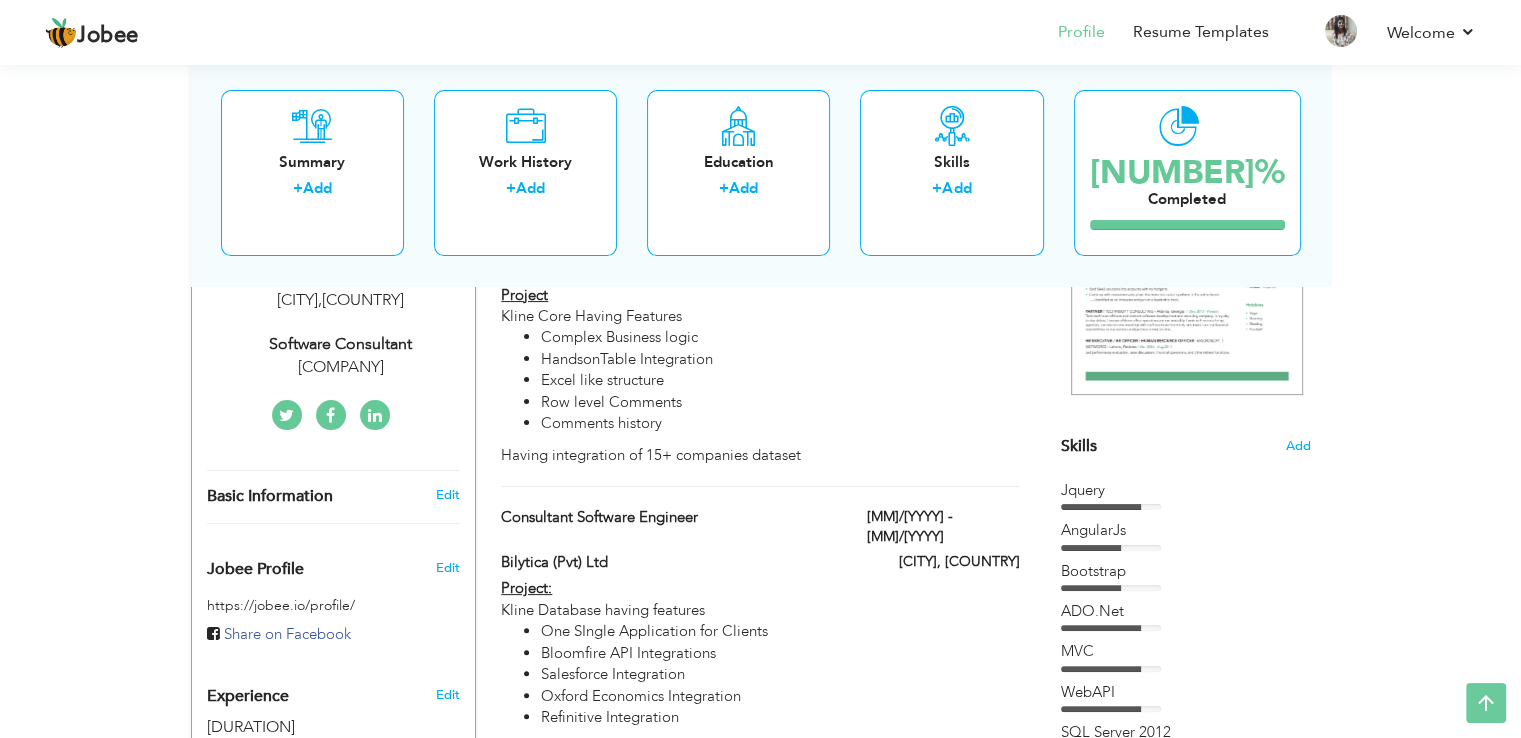 scroll, scrollTop: 388, scrollLeft: 0, axis: vertical 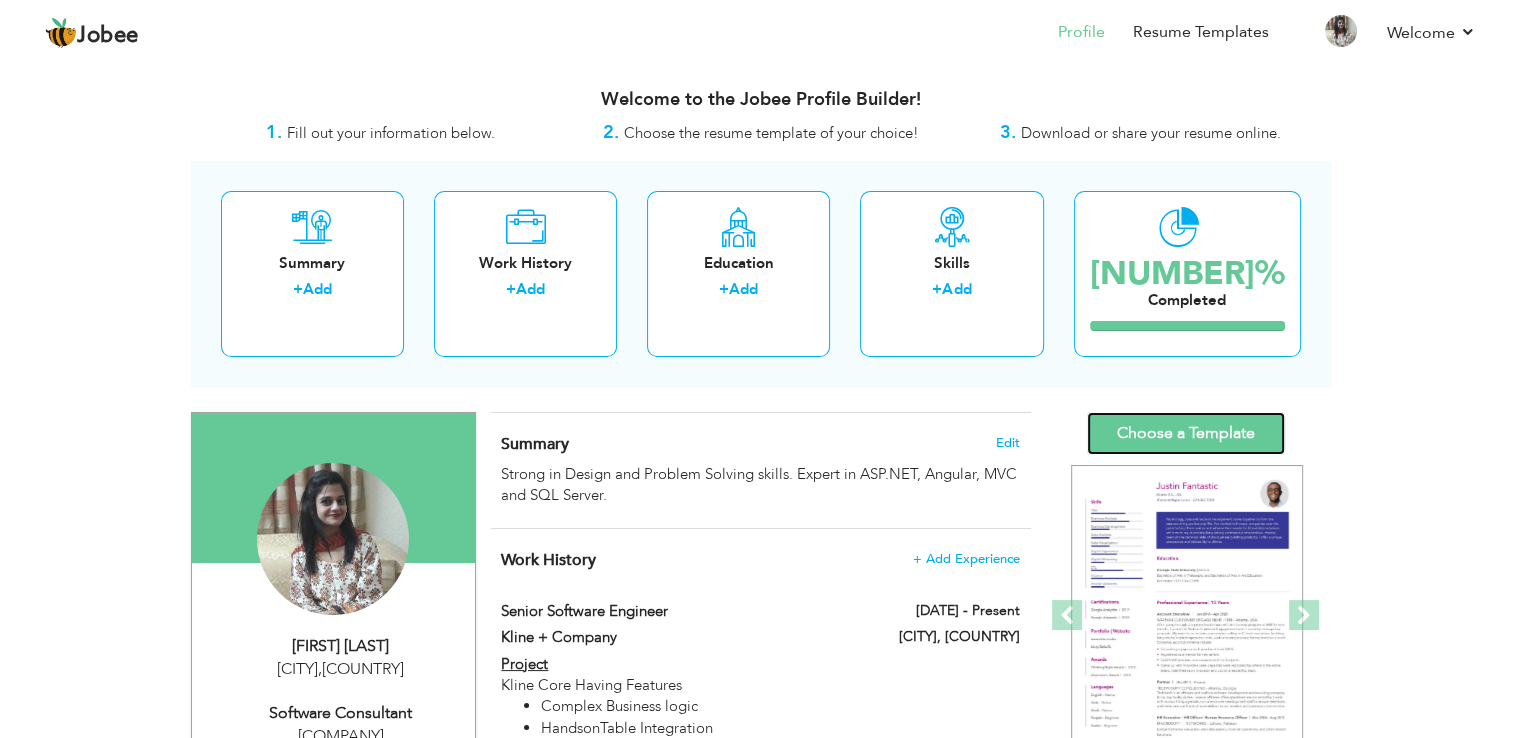 click on "Choose a Template" at bounding box center [1186, 433] 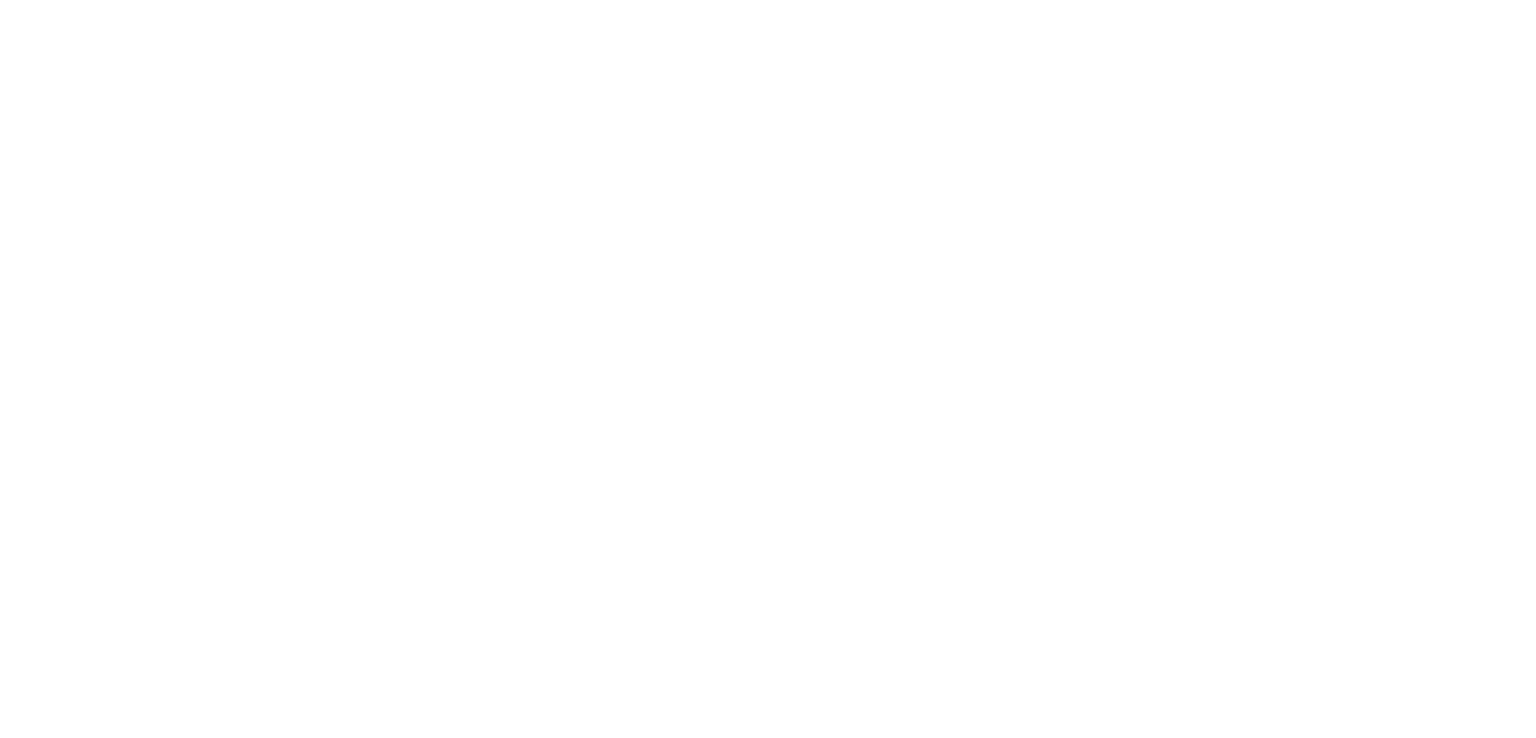 scroll, scrollTop: 0, scrollLeft: 0, axis: both 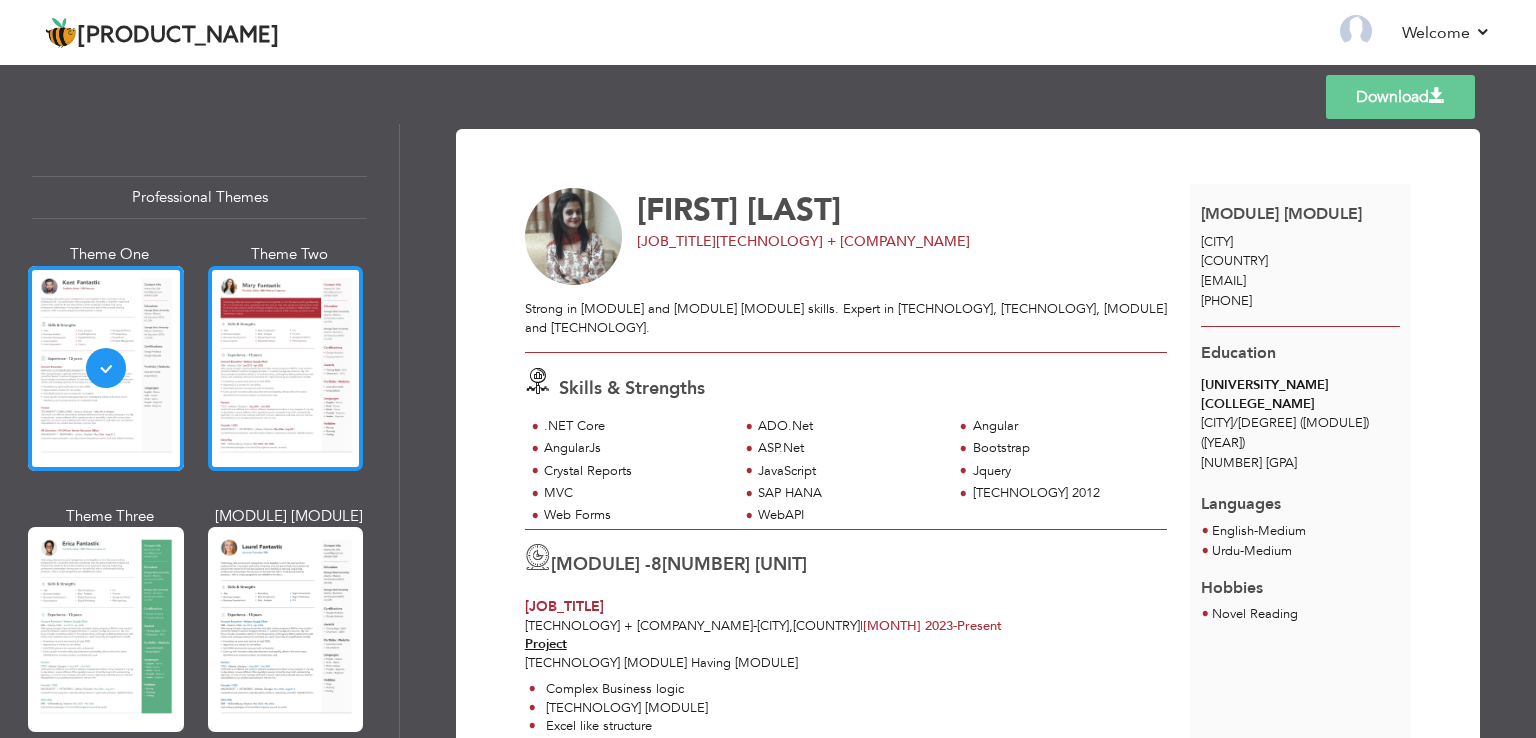 click at bounding box center (286, 368) 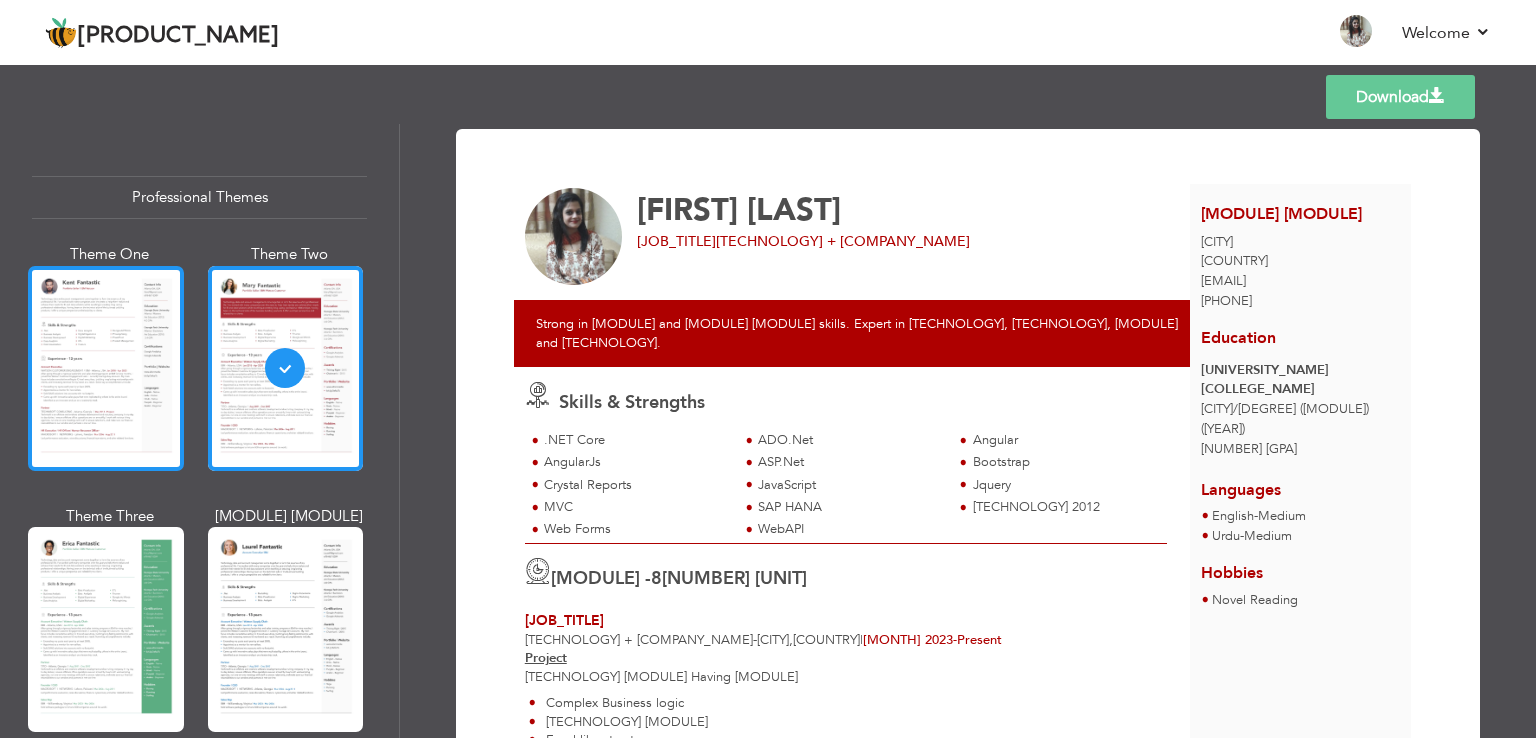 click at bounding box center [106, 368] 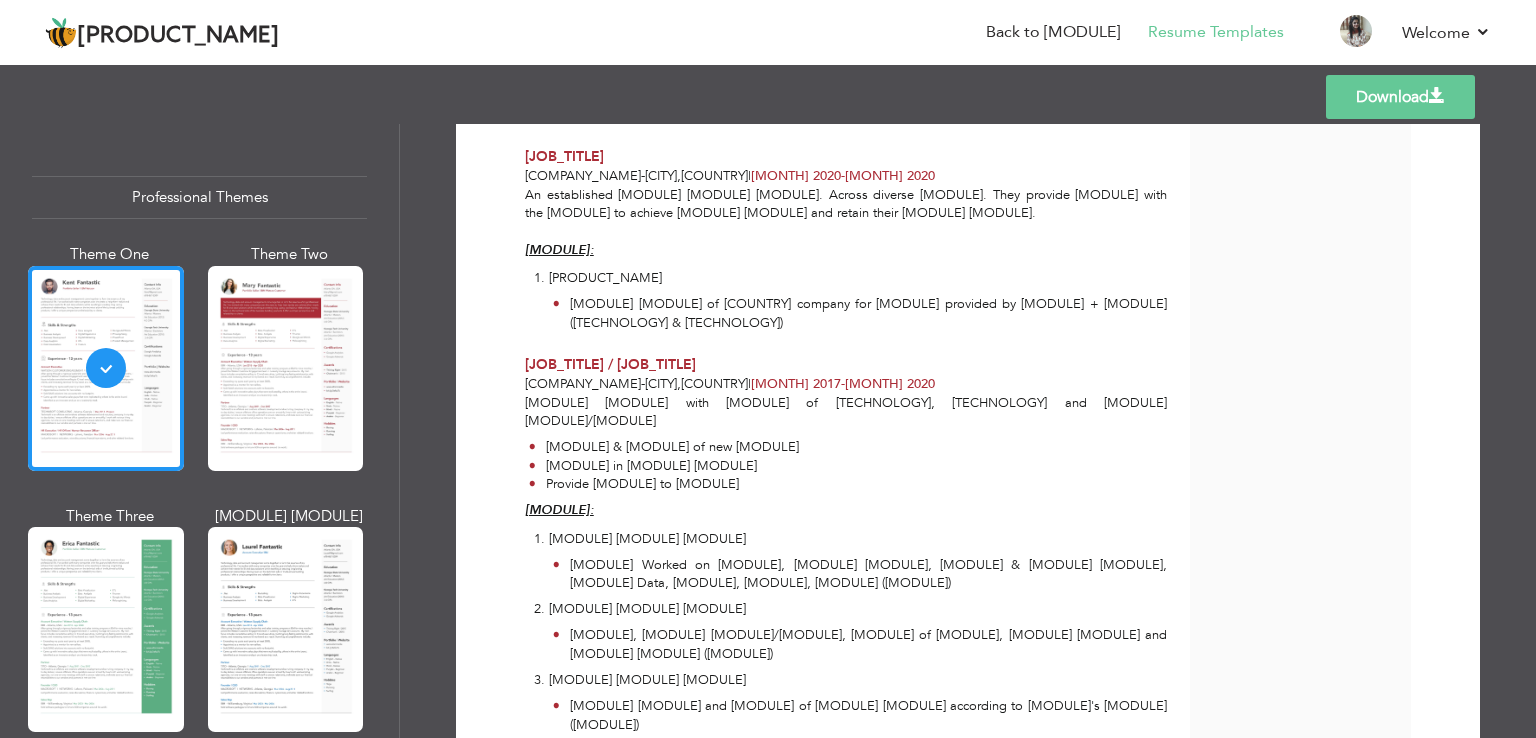 scroll, scrollTop: 1429, scrollLeft: 0, axis: vertical 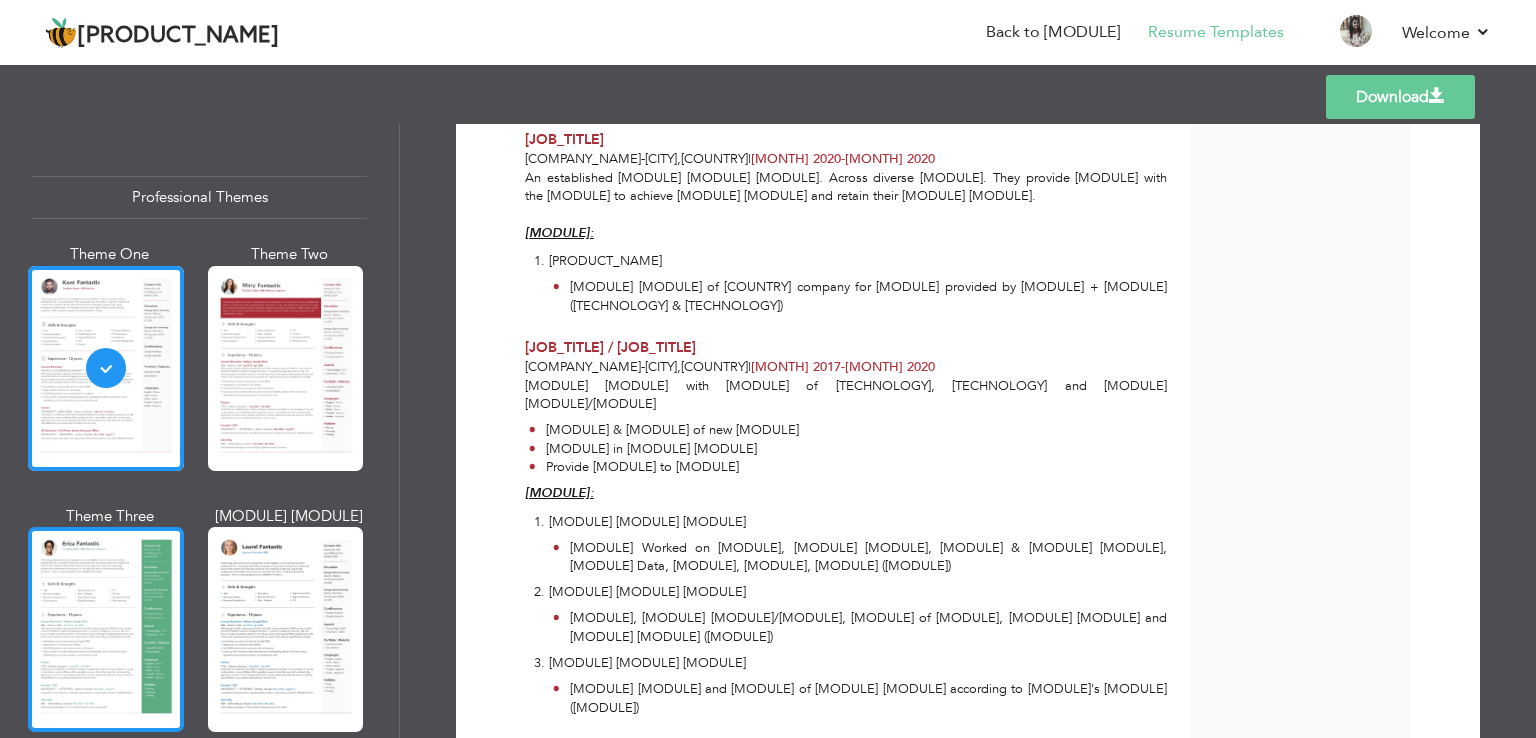 click at bounding box center [106, 629] 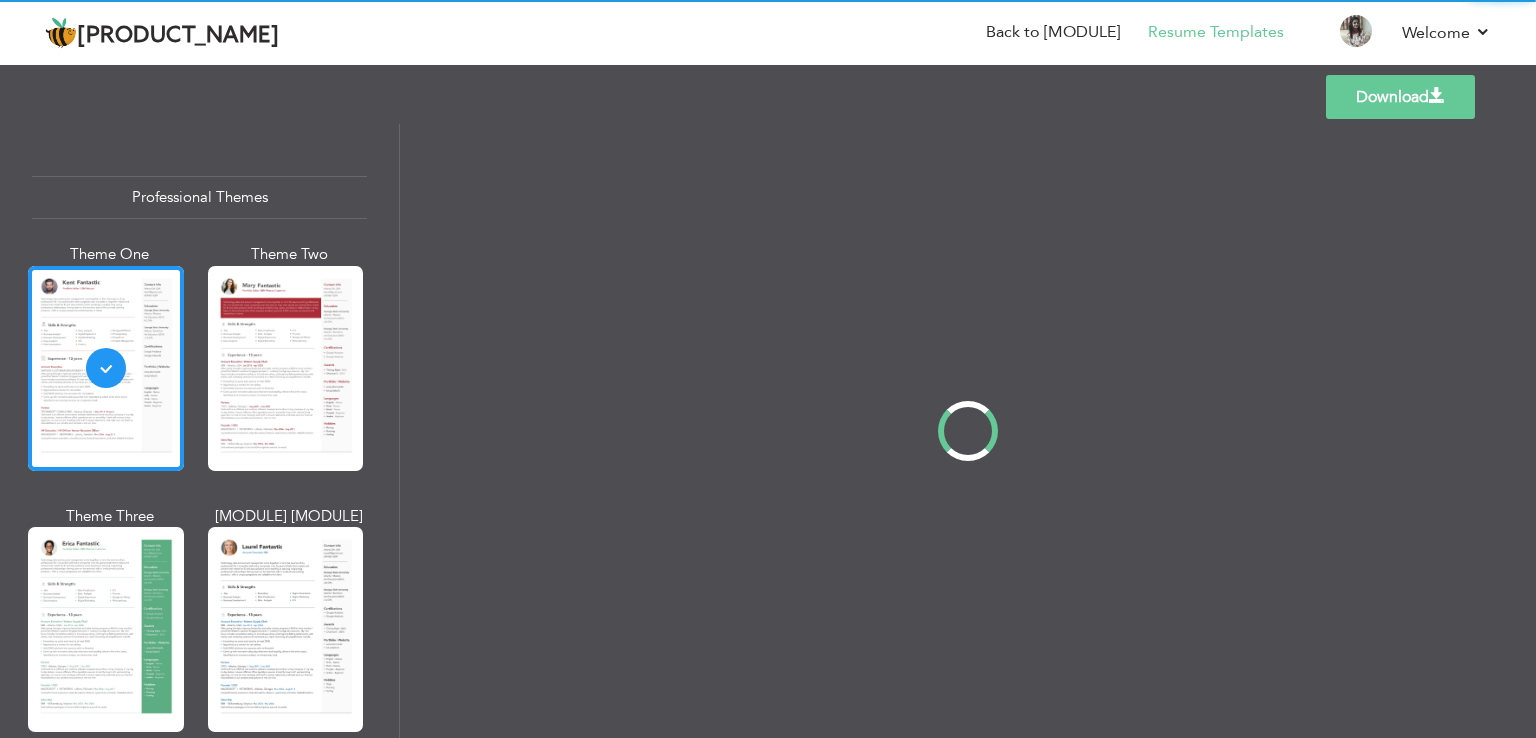 scroll, scrollTop: 0, scrollLeft: 0, axis: both 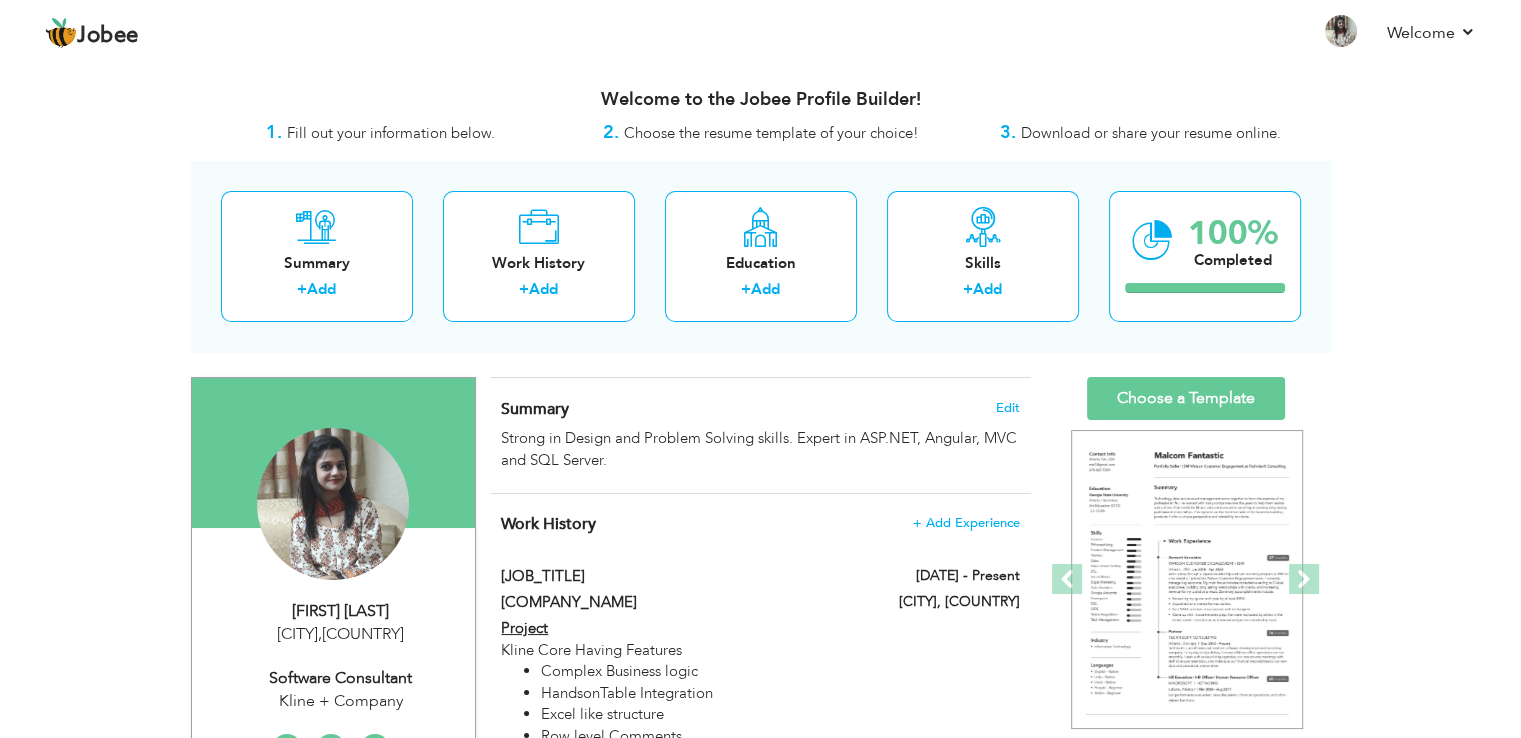 click on "Software Consultant" at bounding box center [341, 678] 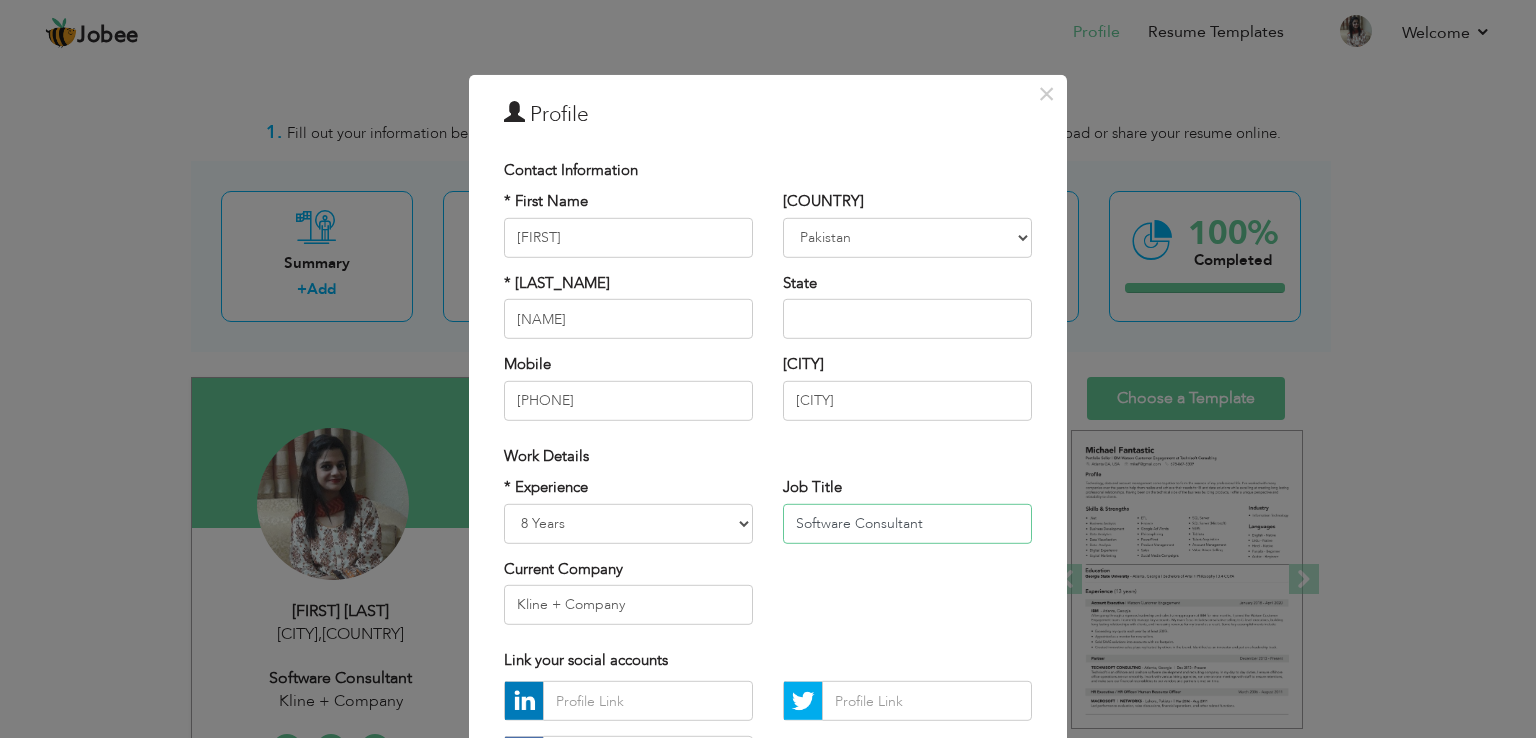 click on "Software Consultant" at bounding box center (907, 523) 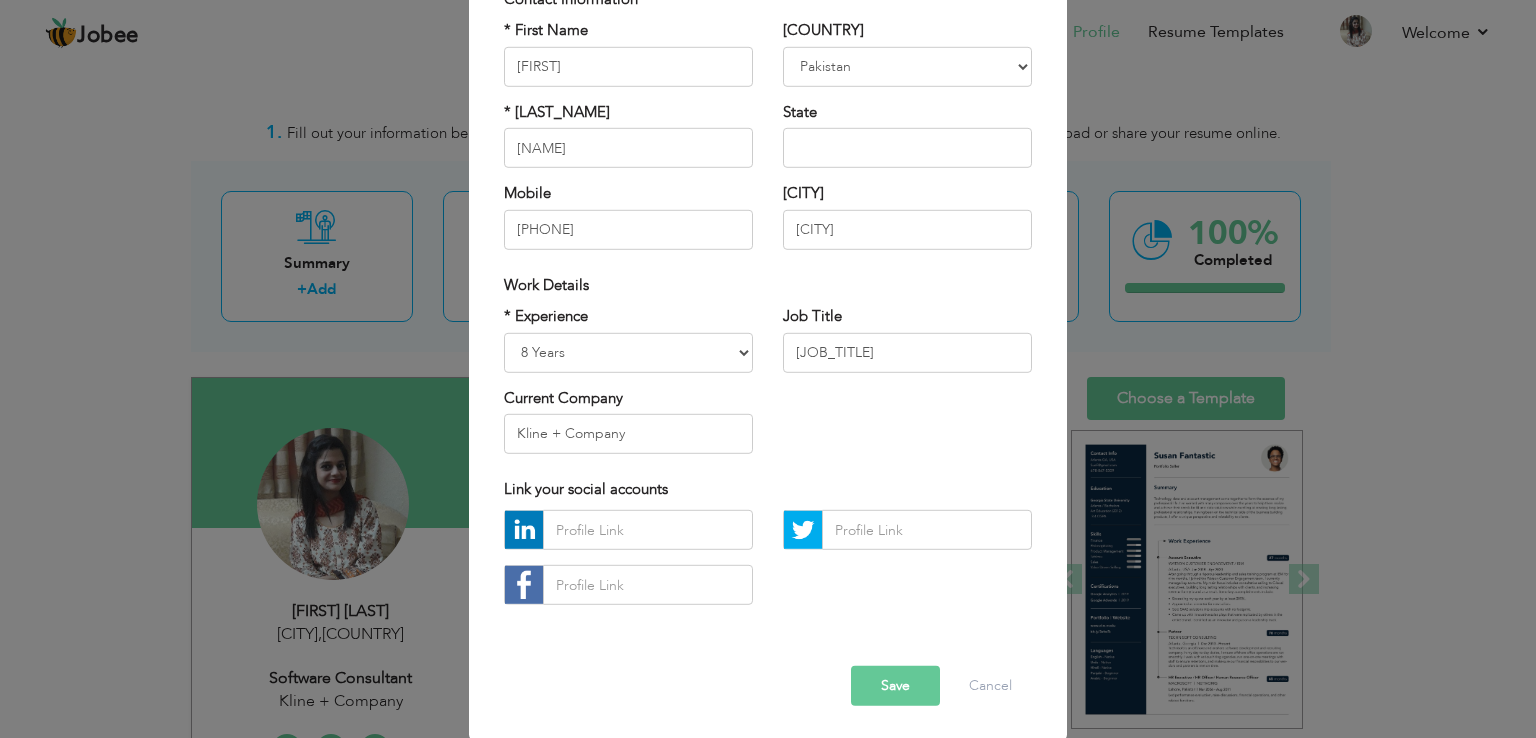 scroll, scrollTop: 174, scrollLeft: 0, axis: vertical 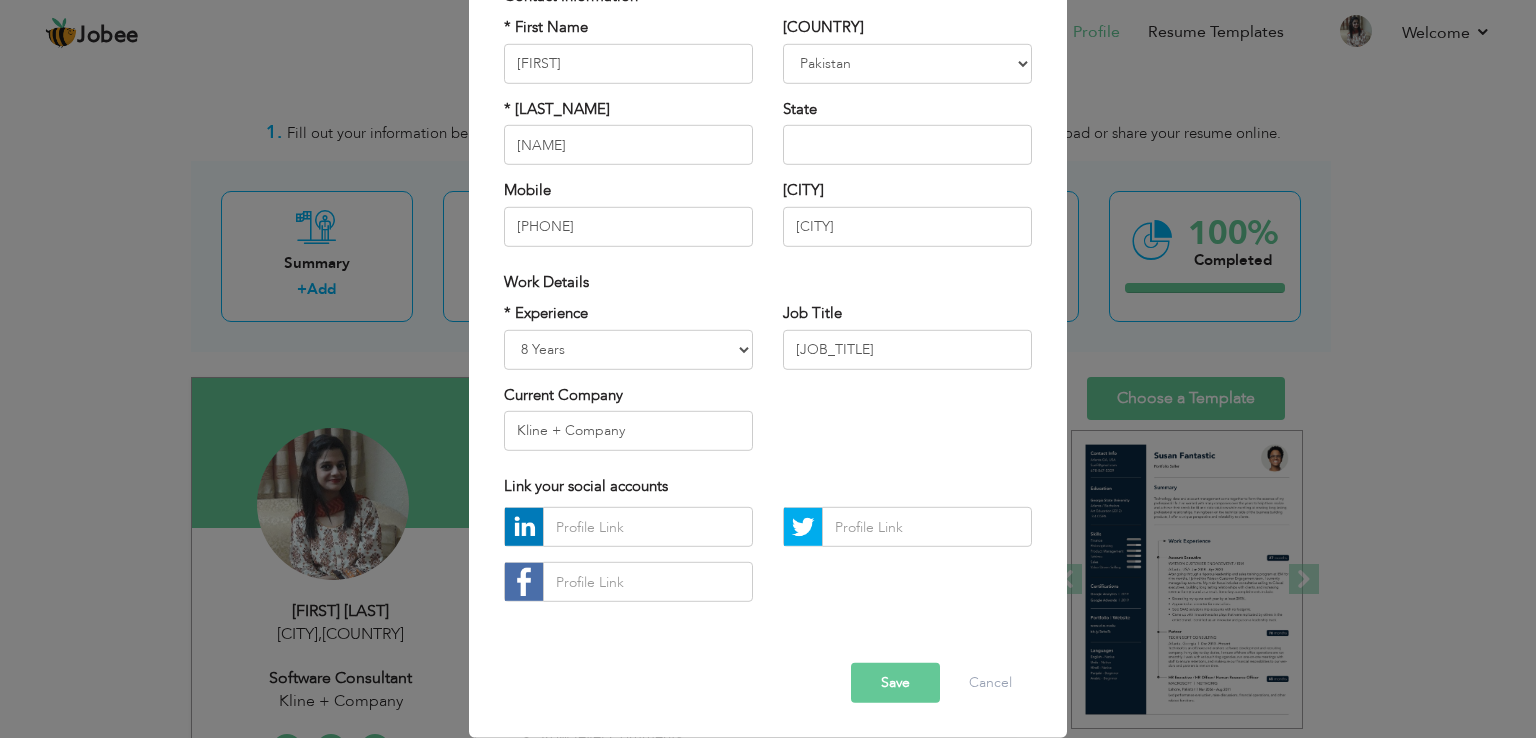 click on "Save" at bounding box center (895, 683) 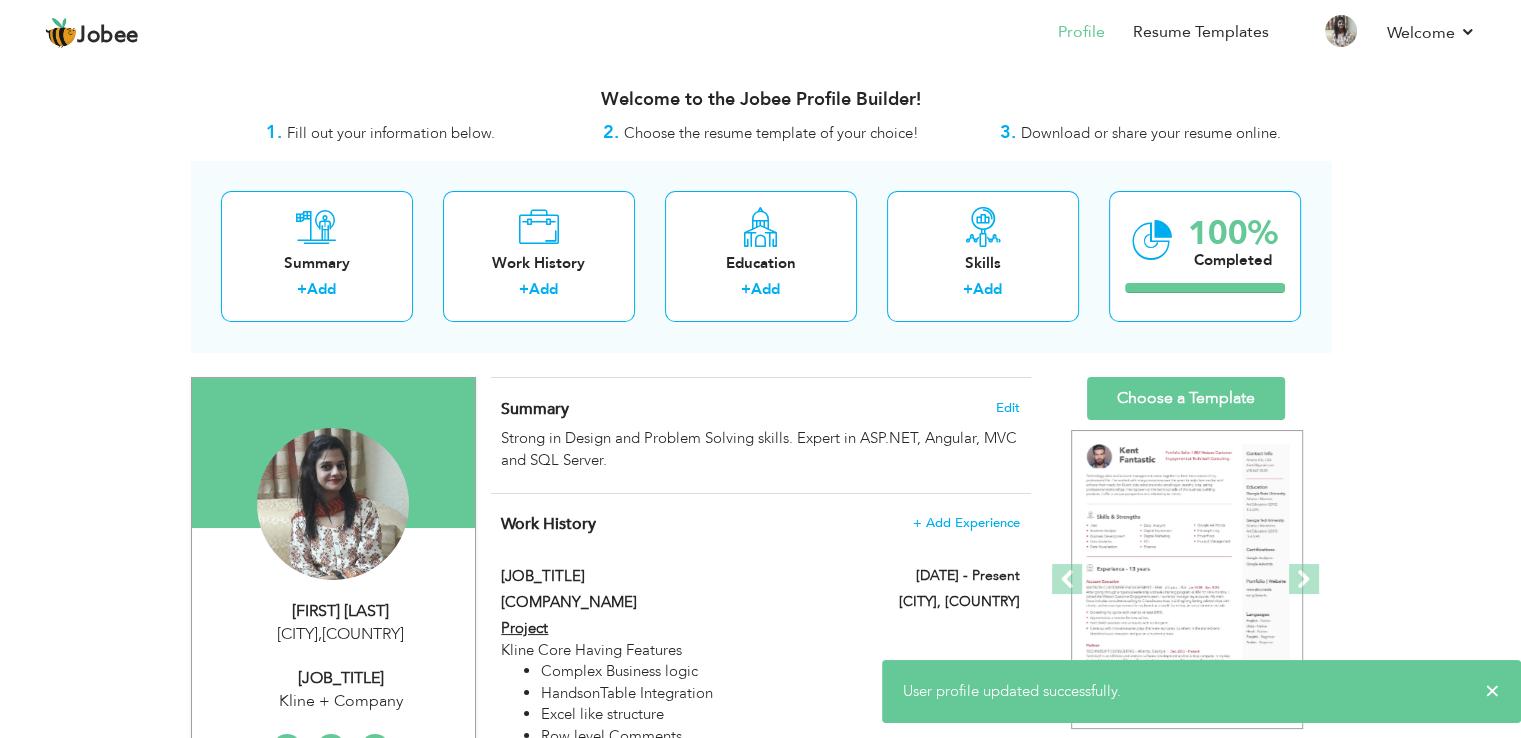 click on "Senior Software Consultant" at bounding box center [341, 678] 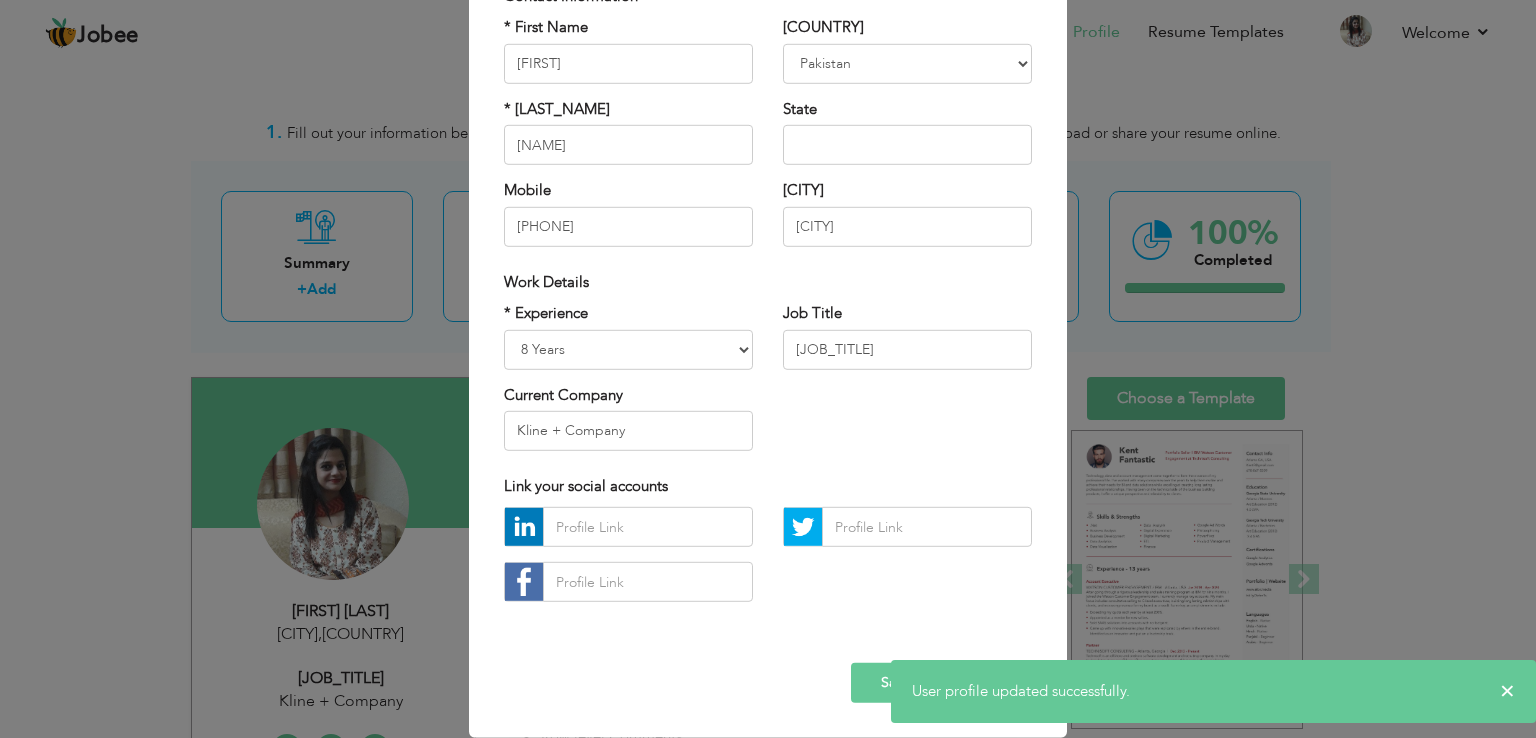 scroll, scrollTop: 0, scrollLeft: 0, axis: both 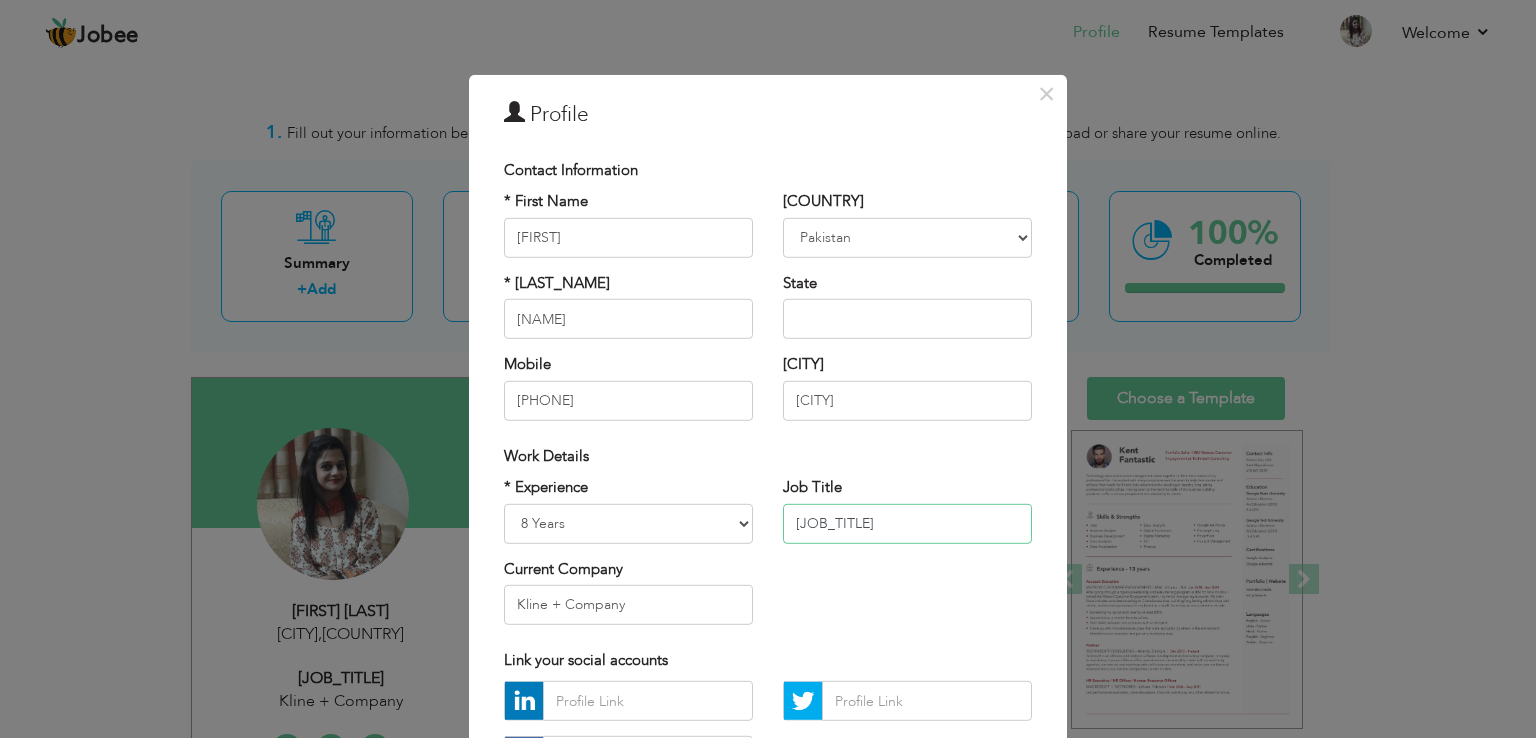 click on "Senior Software Consultant" at bounding box center (907, 523) 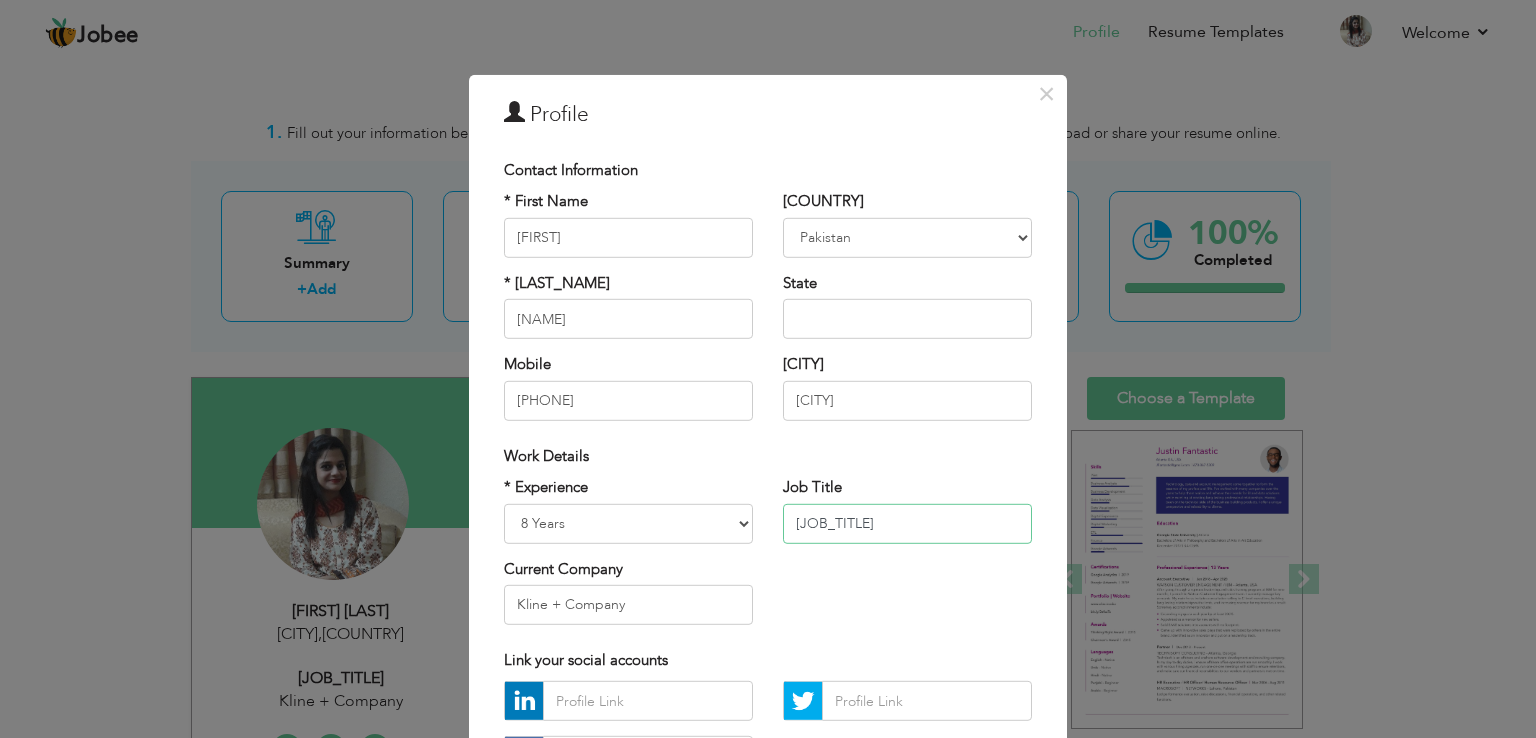 click on "Senior Software Consultant" at bounding box center (907, 523) 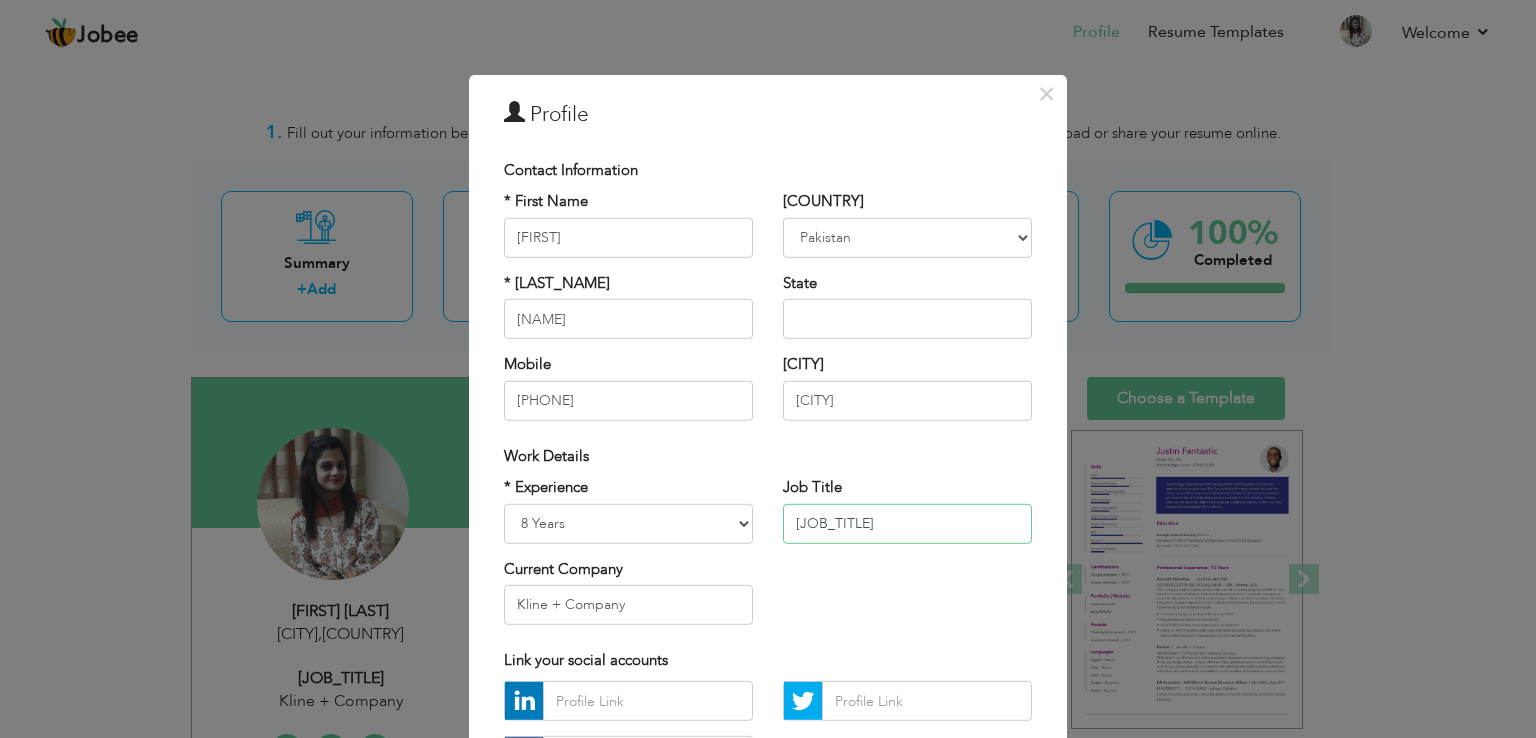 type on "Senior Software Engineer" 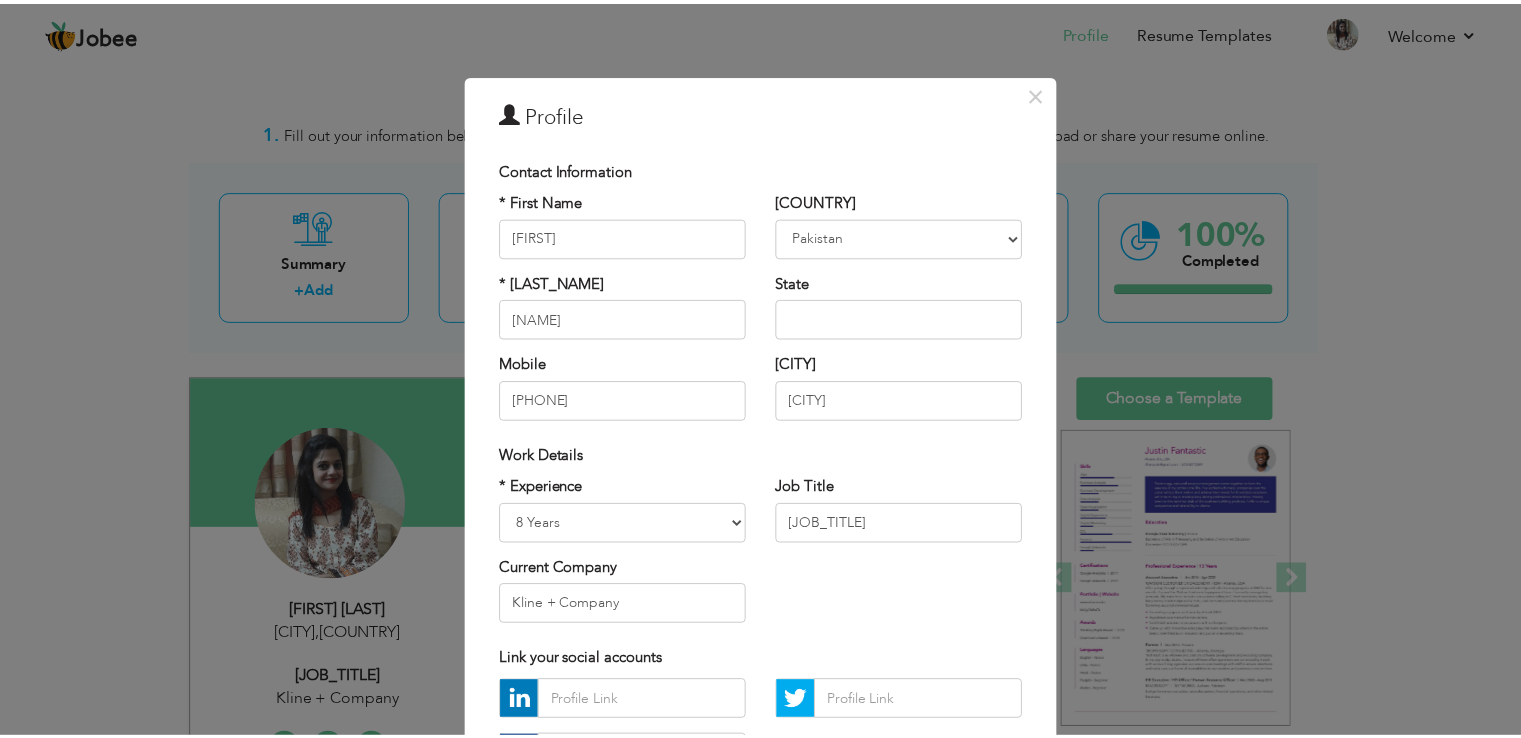 scroll, scrollTop: 174, scrollLeft: 0, axis: vertical 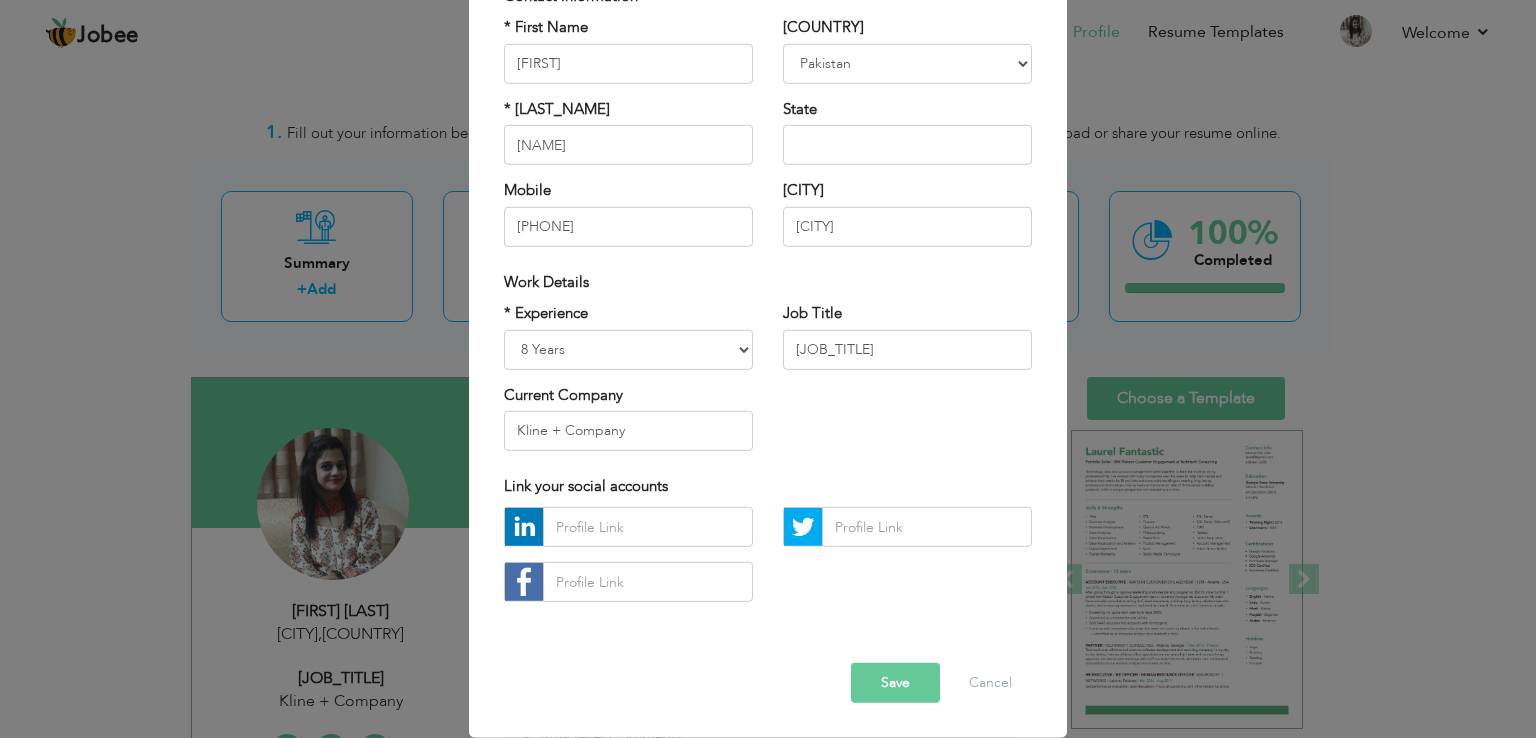 click on "Save" at bounding box center (895, 683) 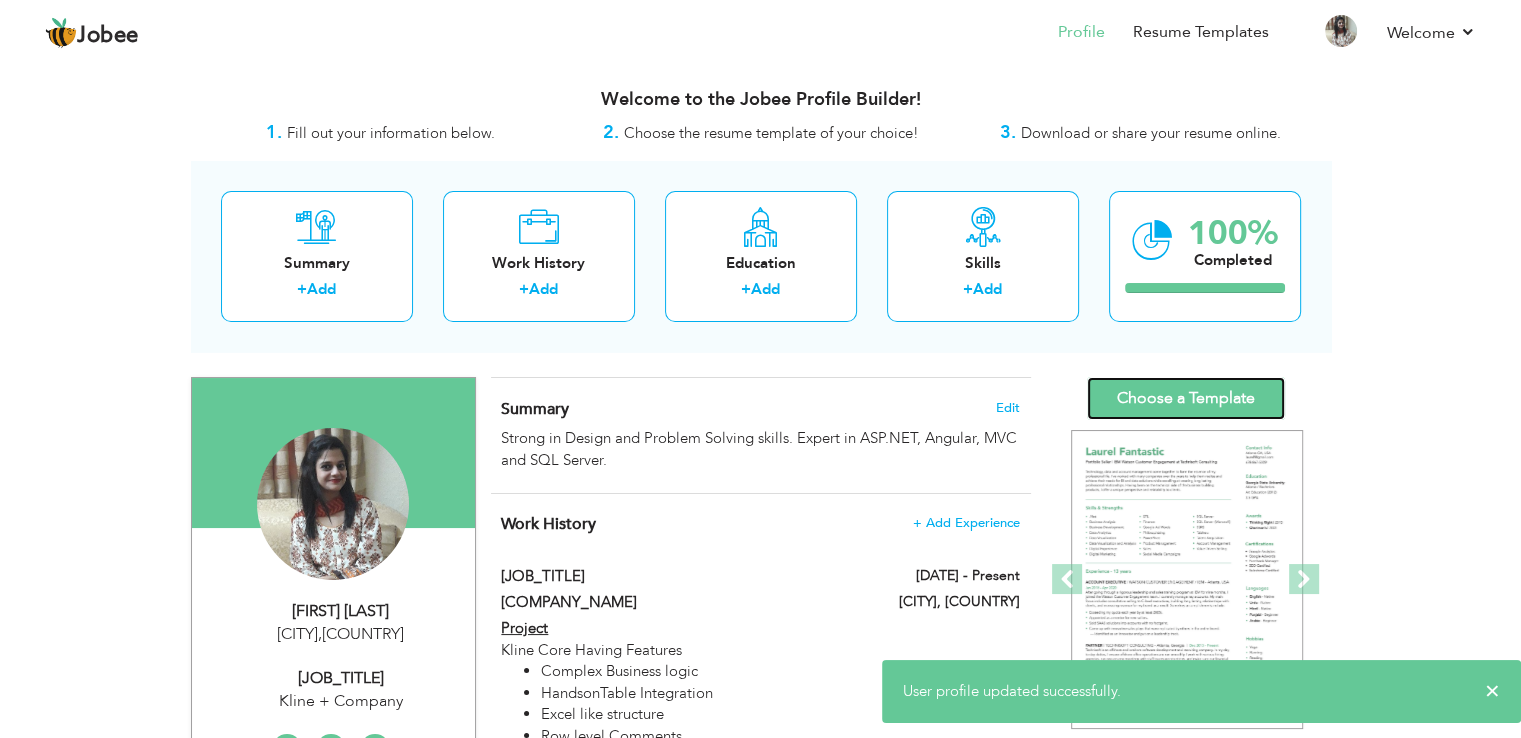 click on "Choose a Template" at bounding box center (1186, 398) 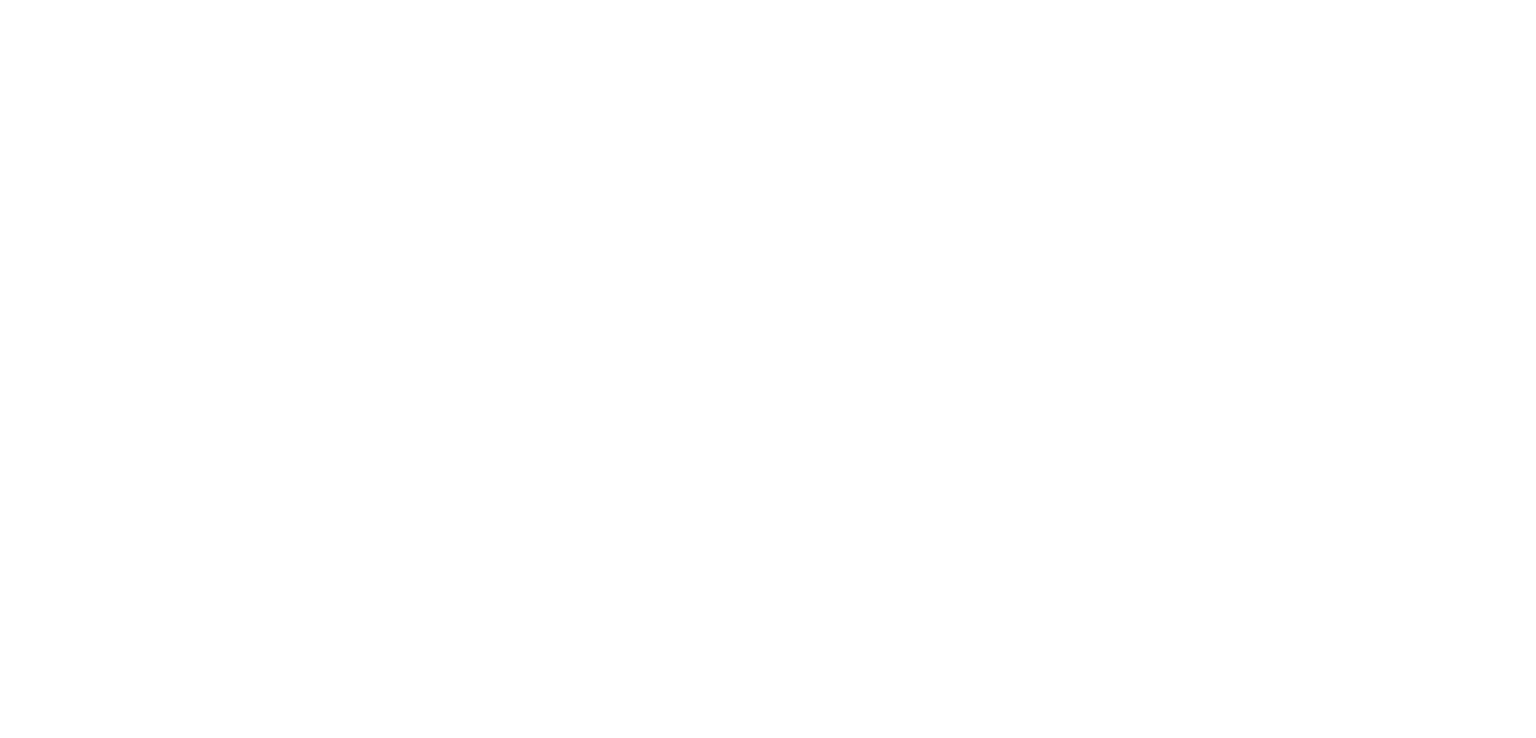 scroll, scrollTop: 0, scrollLeft: 0, axis: both 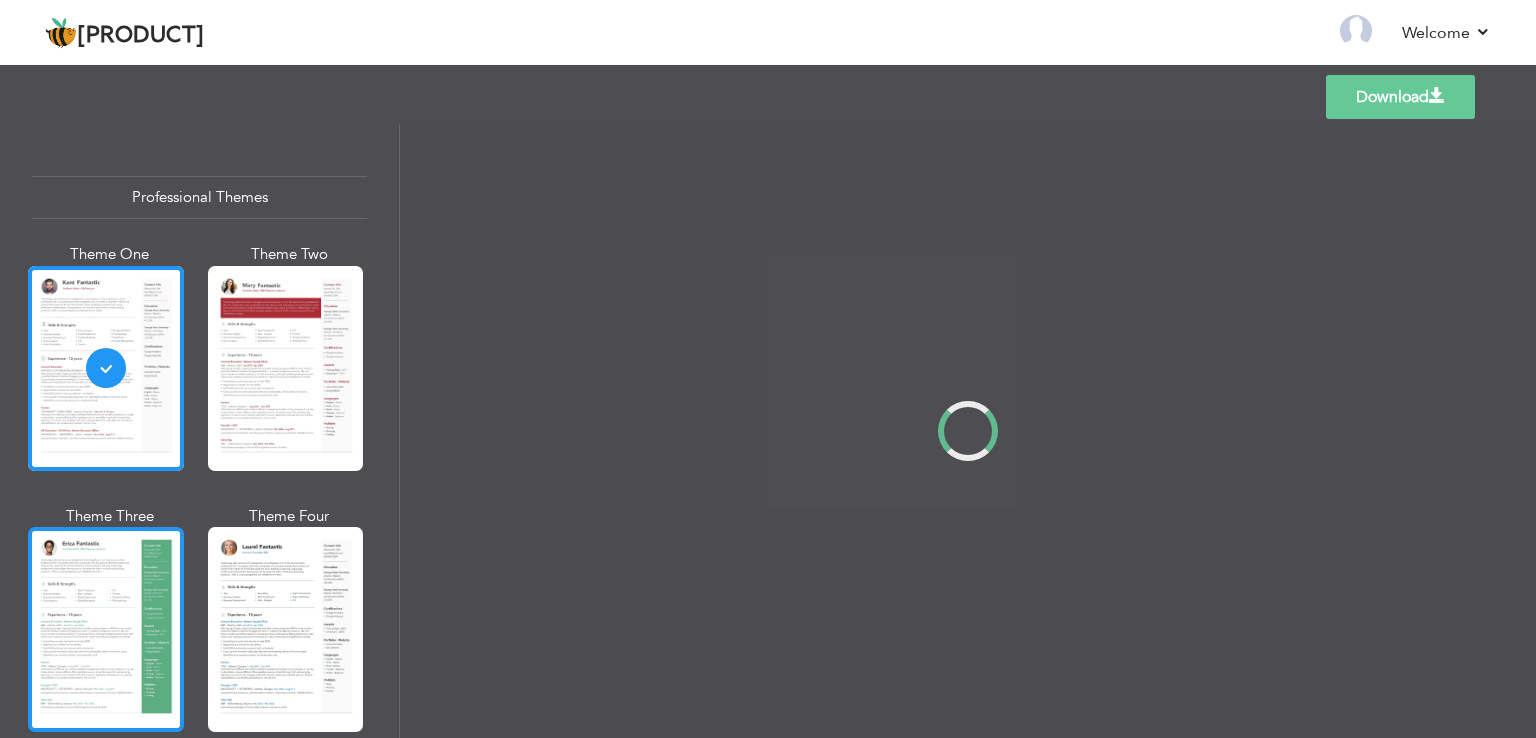 click at bounding box center (106, 629) 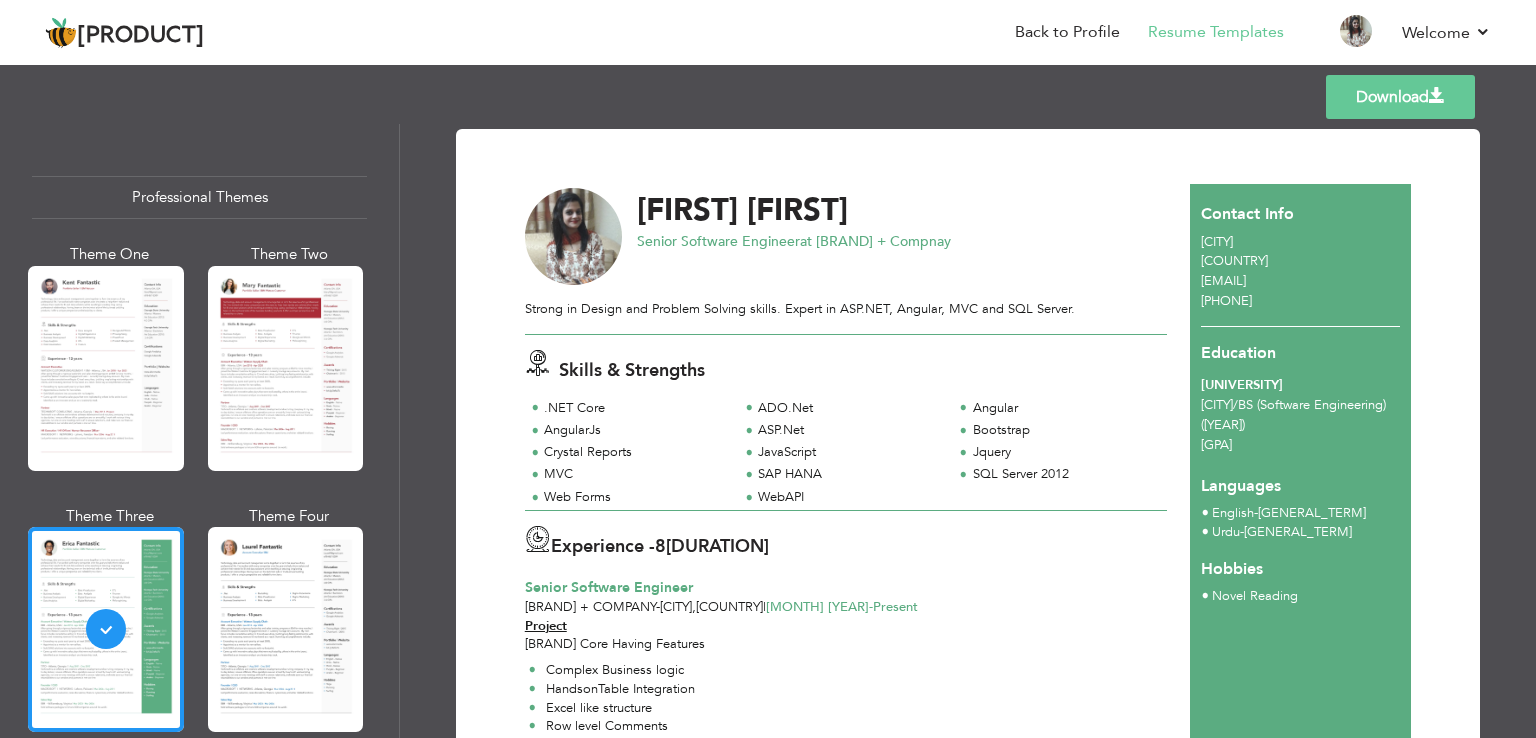 click on "Download" at bounding box center [1400, 97] 